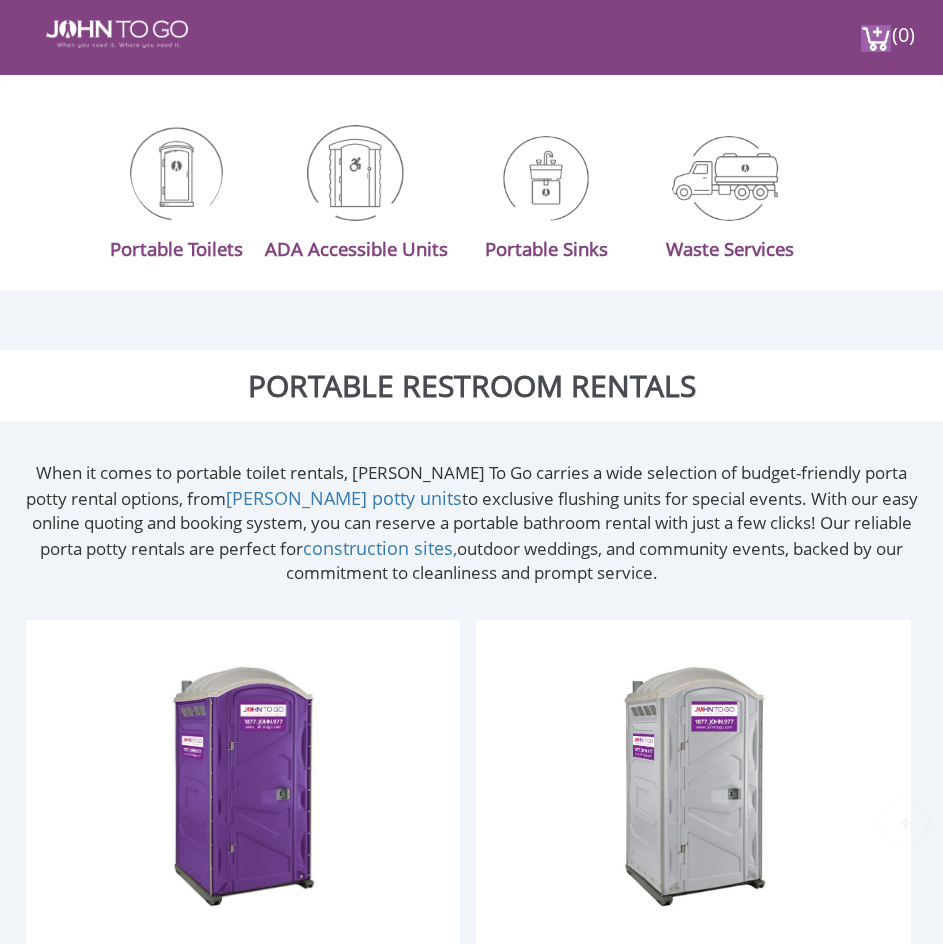 scroll, scrollTop: 200, scrollLeft: 0, axis: vertical 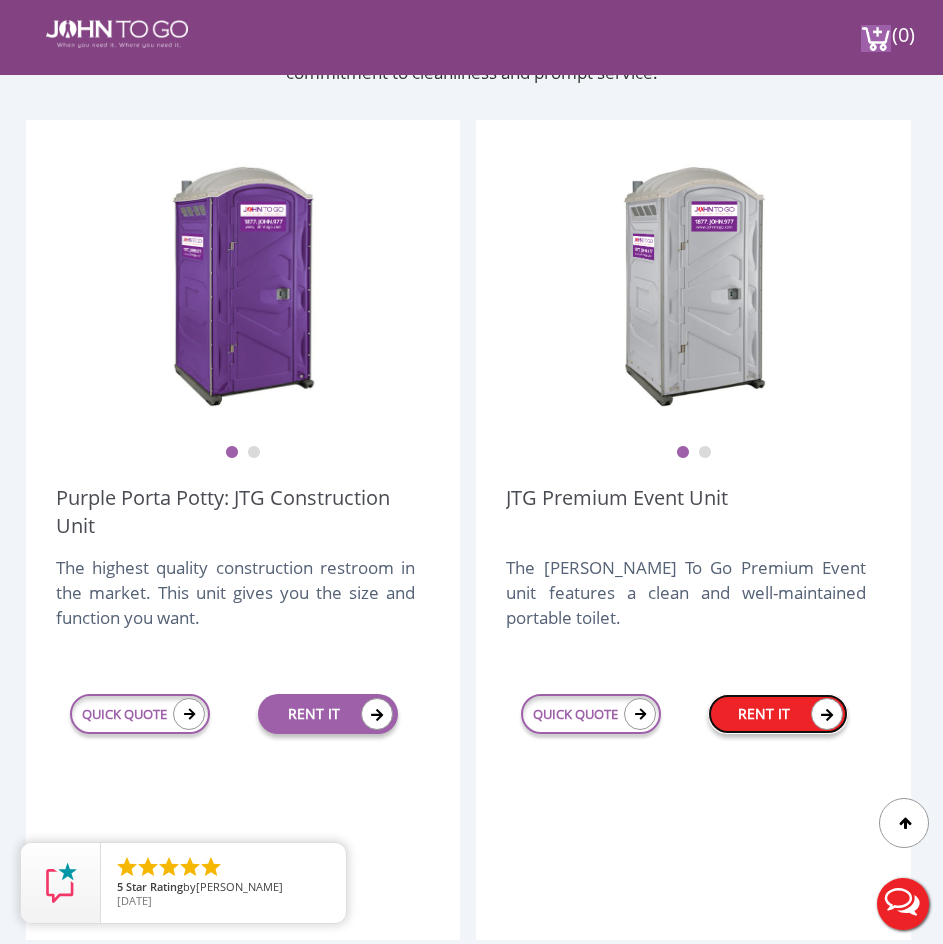 click on "RENT IT" at bounding box center (778, 714) 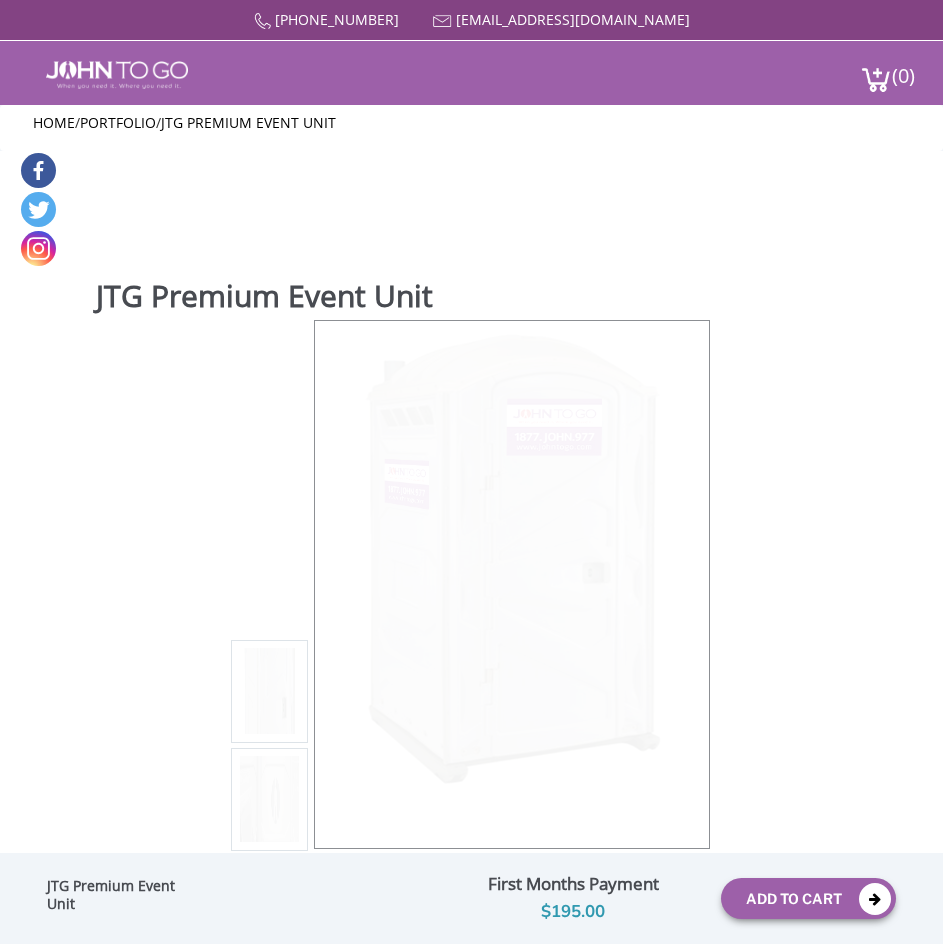 scroll, scrollTop: 0, scrollLeft: 0, axis: both 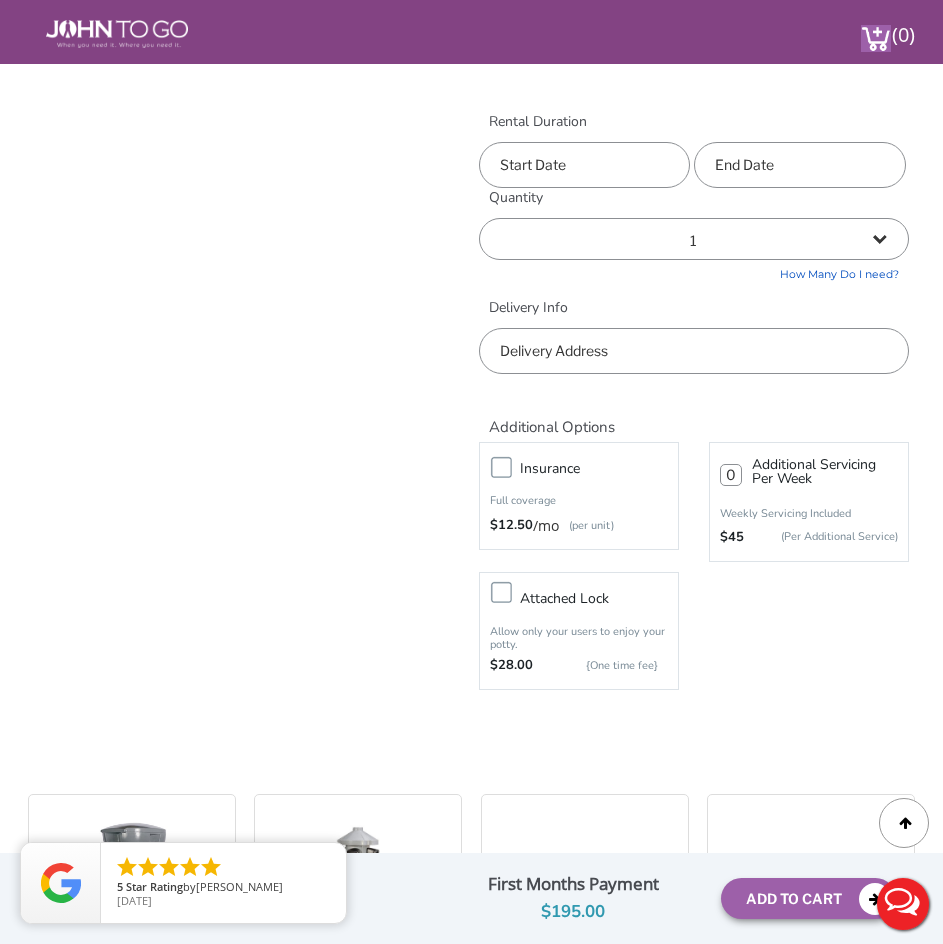 click on "Insurance" at bounding box center [599, 468] 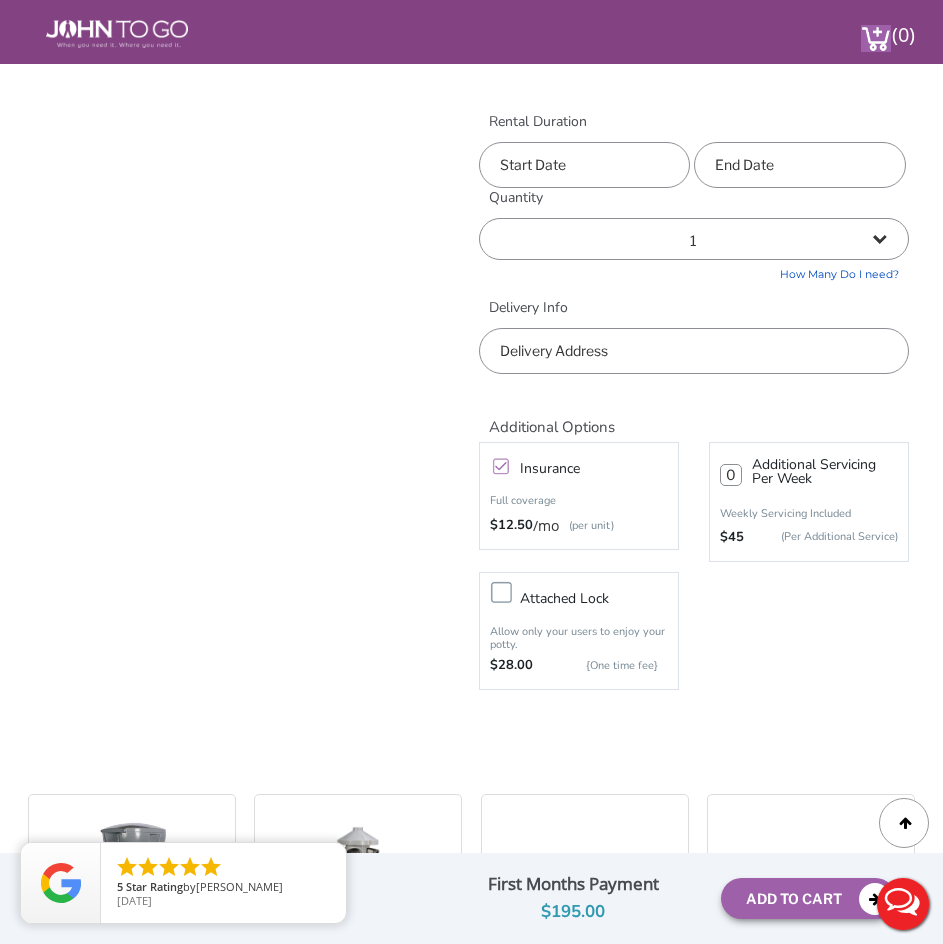type on "0" 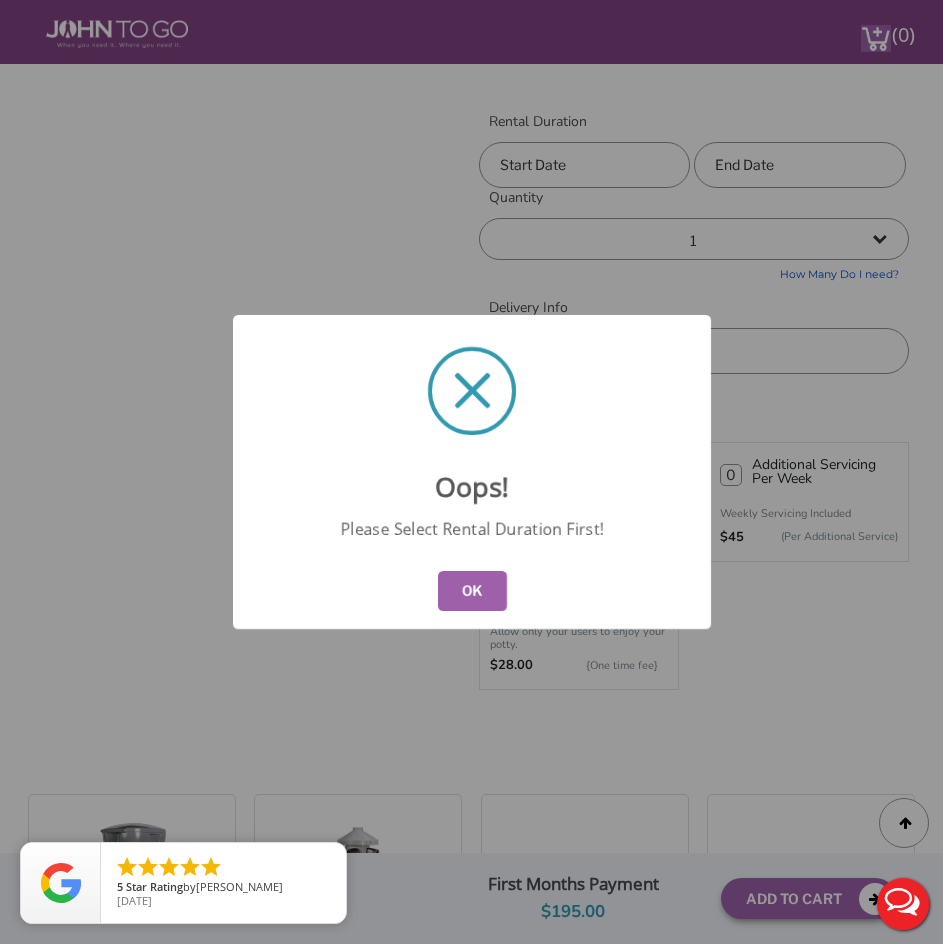 click on "OK" at bounding box center [471, 591] 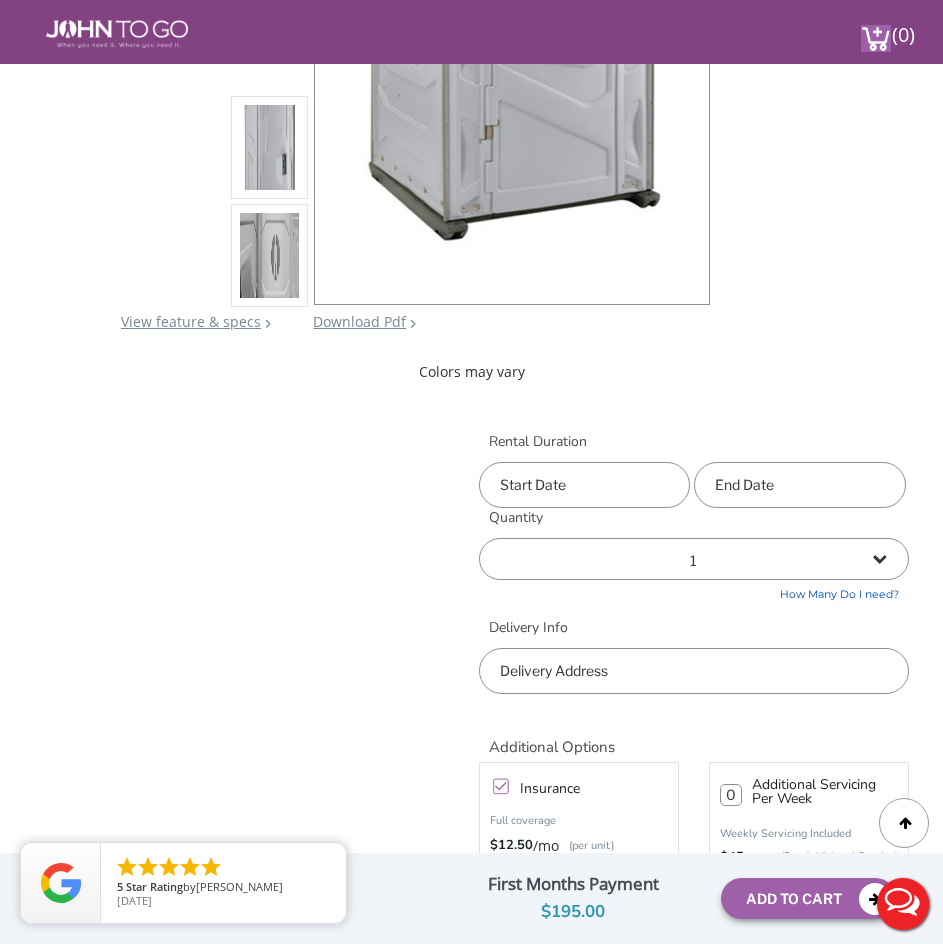 scroll, scrollTop: 500, scrollLeft: 0, axis: vertical 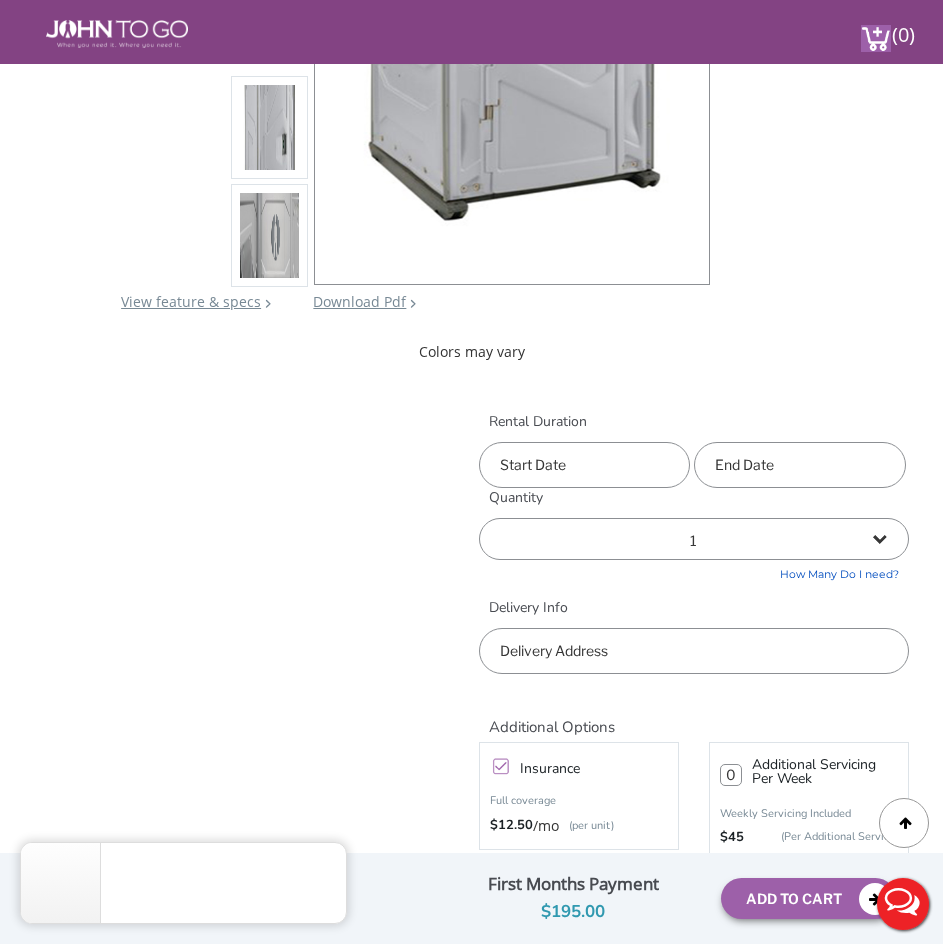 click at bounding box center [585, 465] 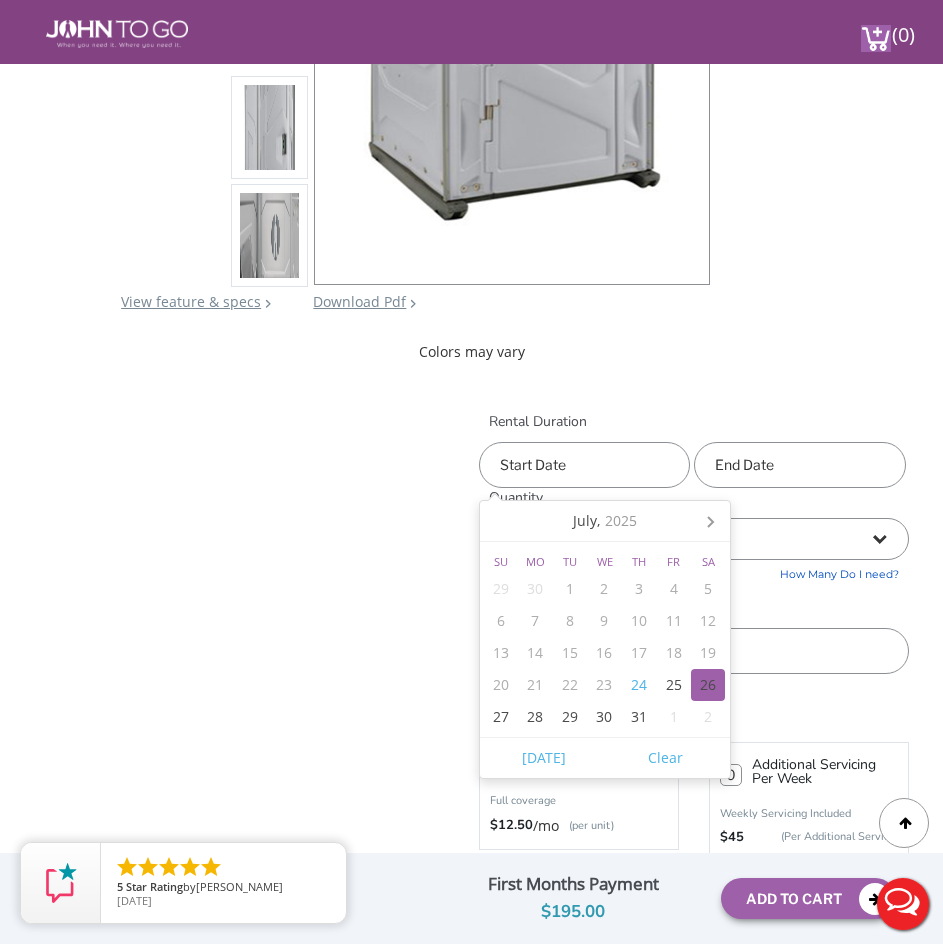 click on "26" at bounding box center (708, 685) 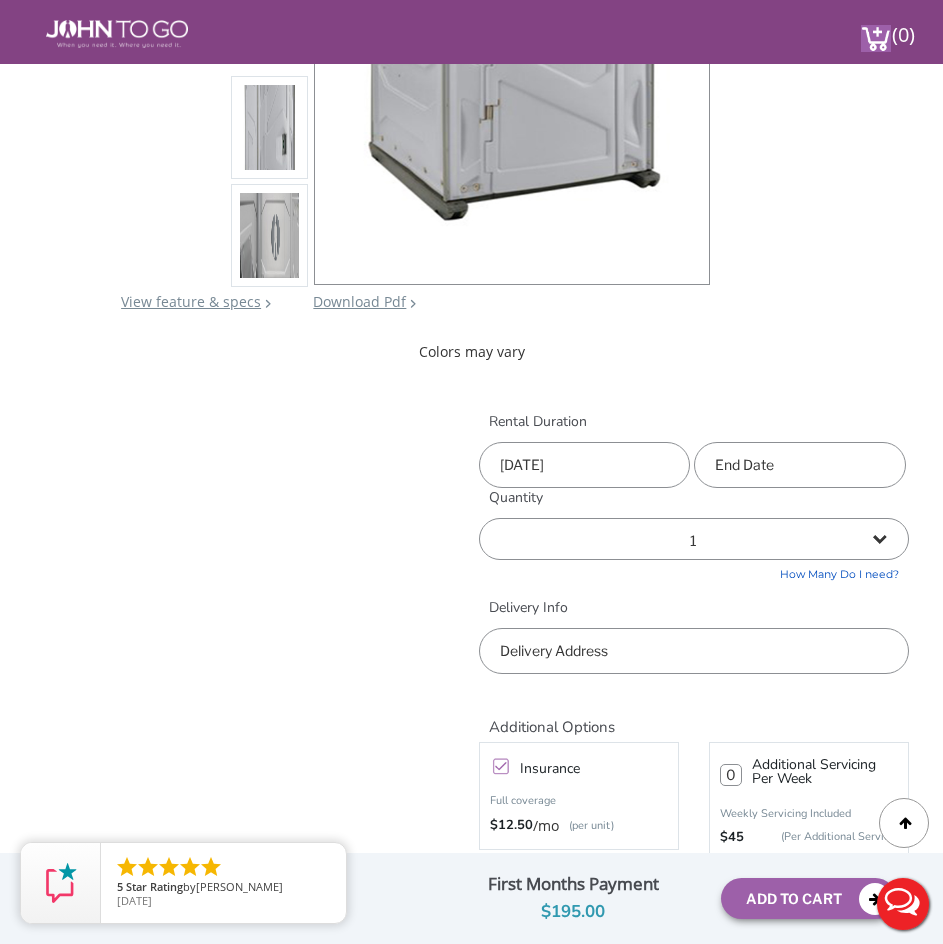 click at bounding box center (694, 651) 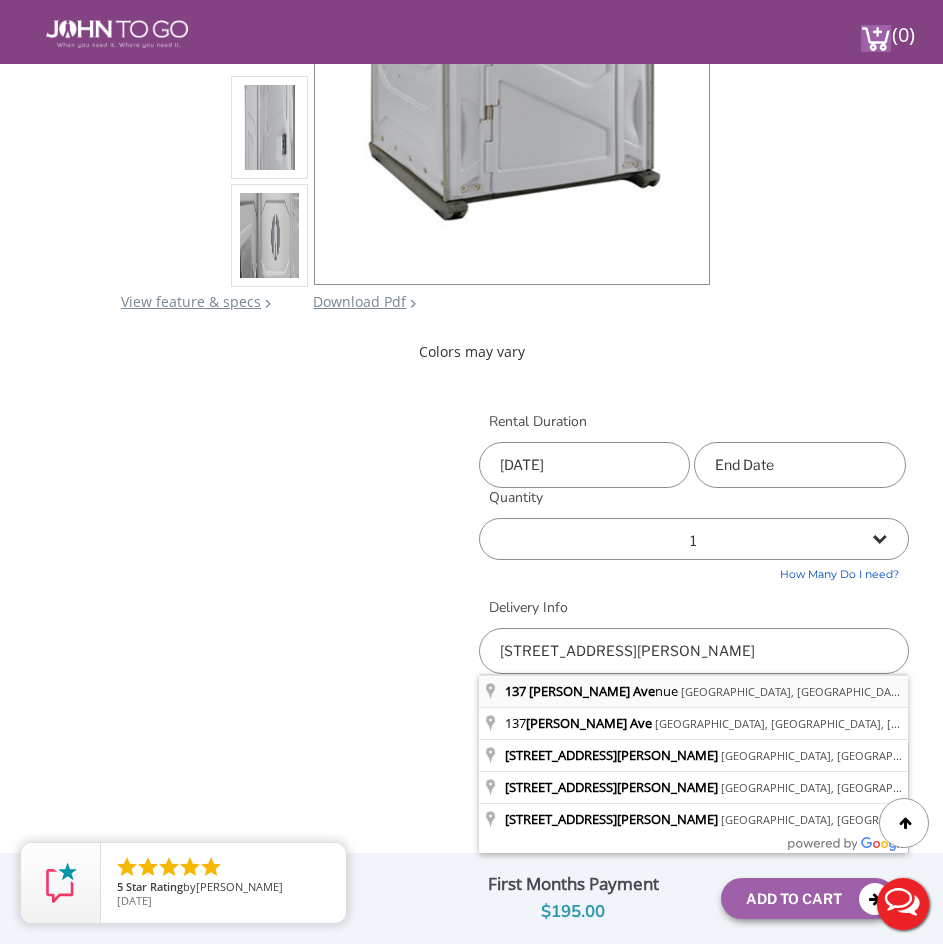 type on "137 Weaver Avenue, Bloomfield, NJ, USA" 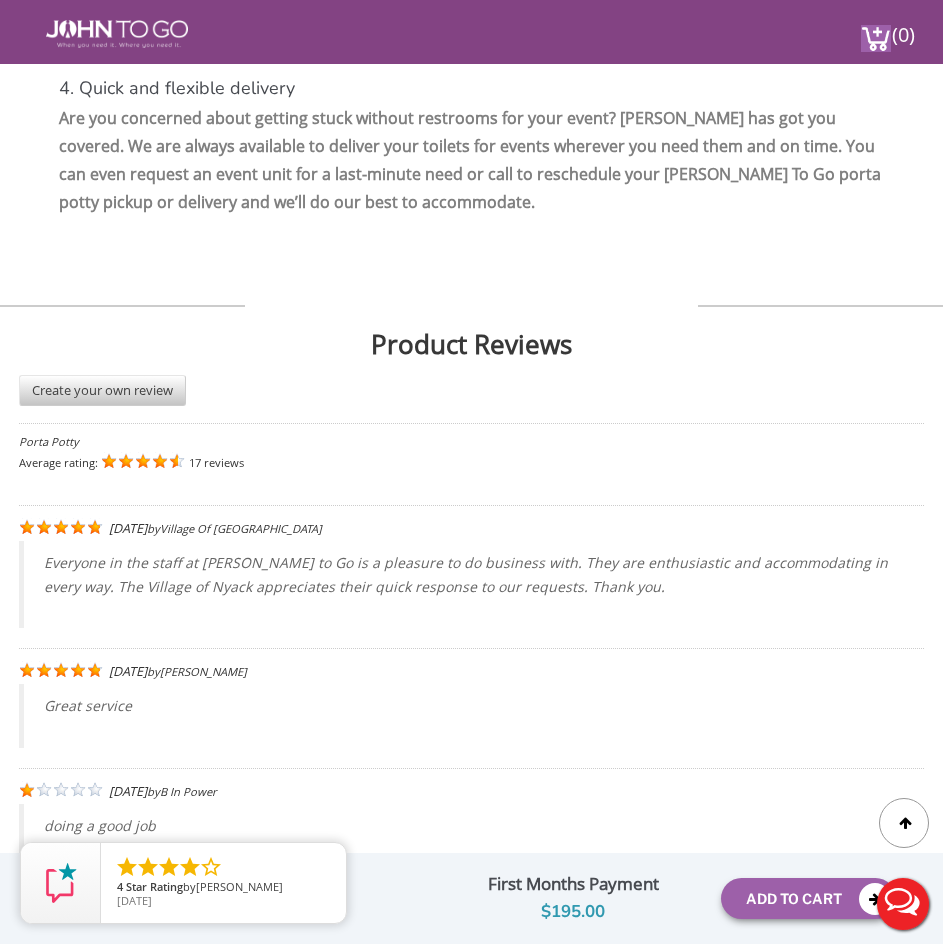 scroll, scrollTop: 4900, scrollLeft: 0, axis: vertical 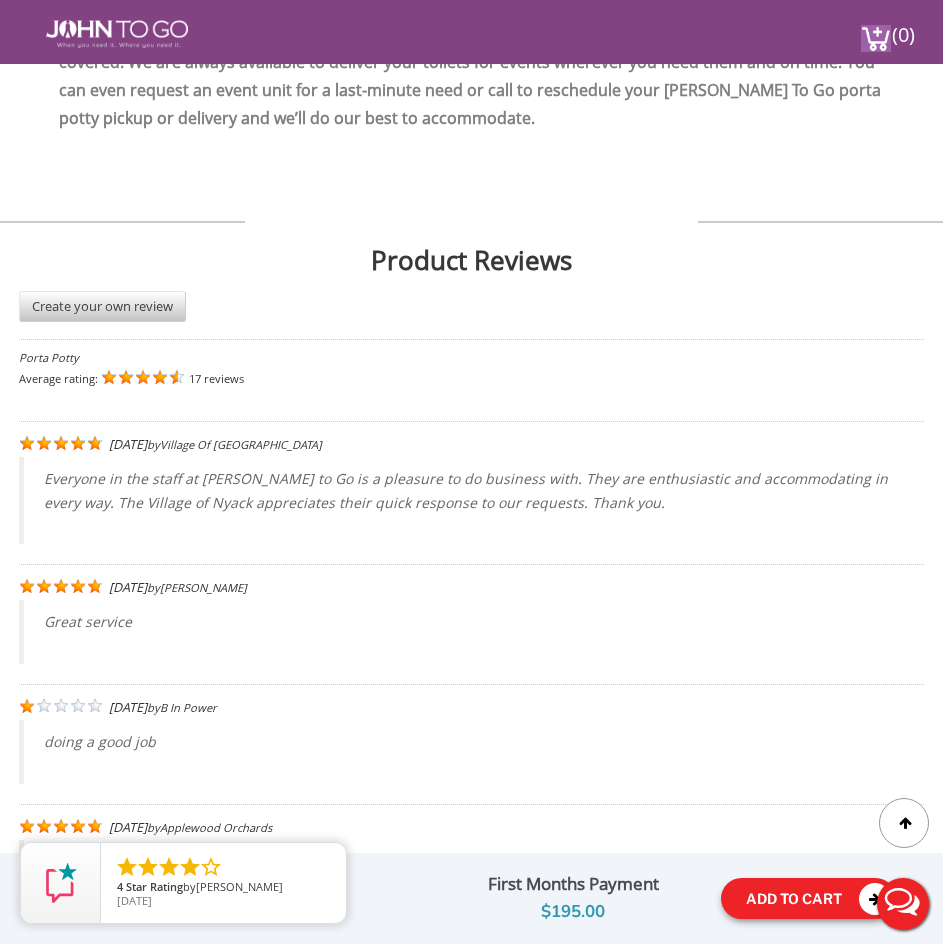 click on "Add To Cart" at bounding box center [808, 898] 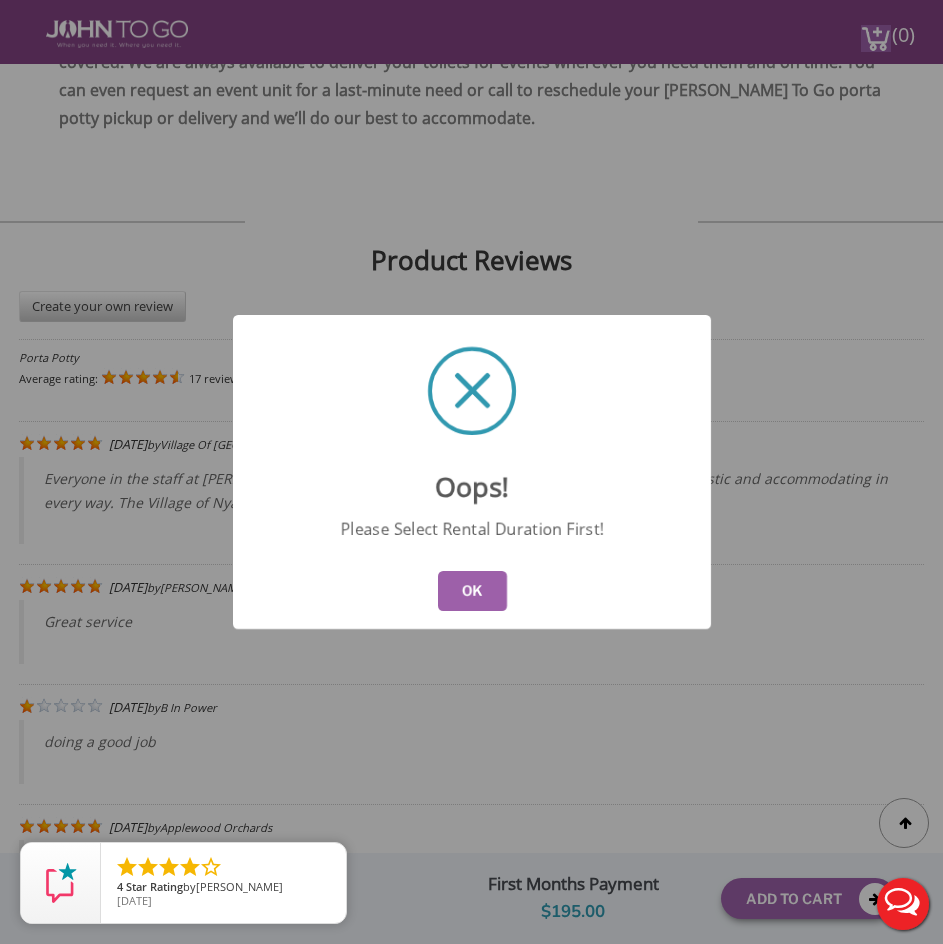 click on "OK" at bounding box center [471, 591] 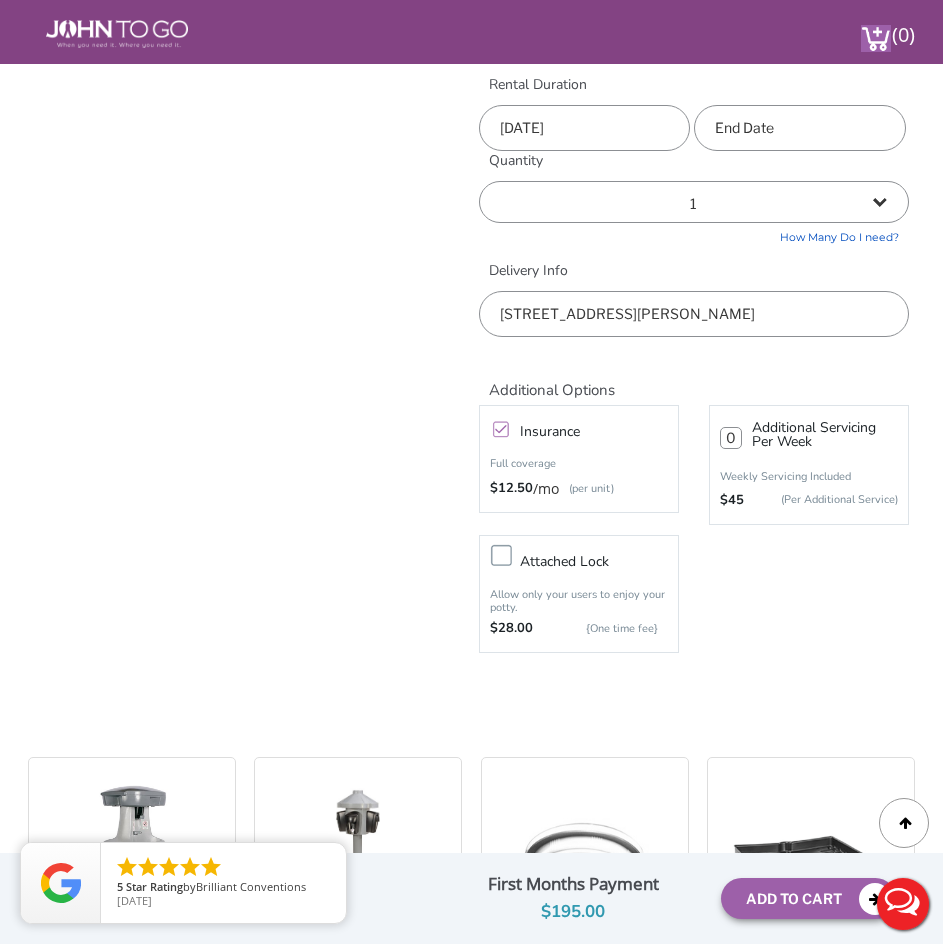 scroll, scrollTop: 800, scrollLeft: 0, axis: vertical 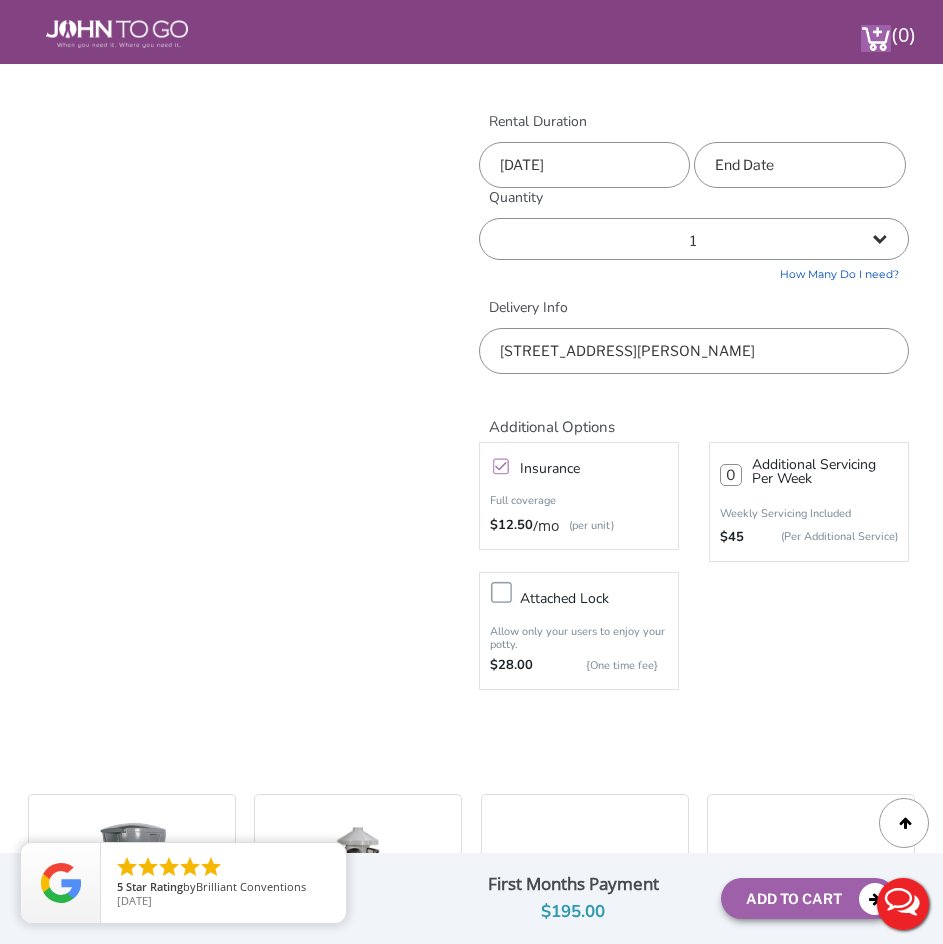 click on "0" at bounding box center [731, 475] 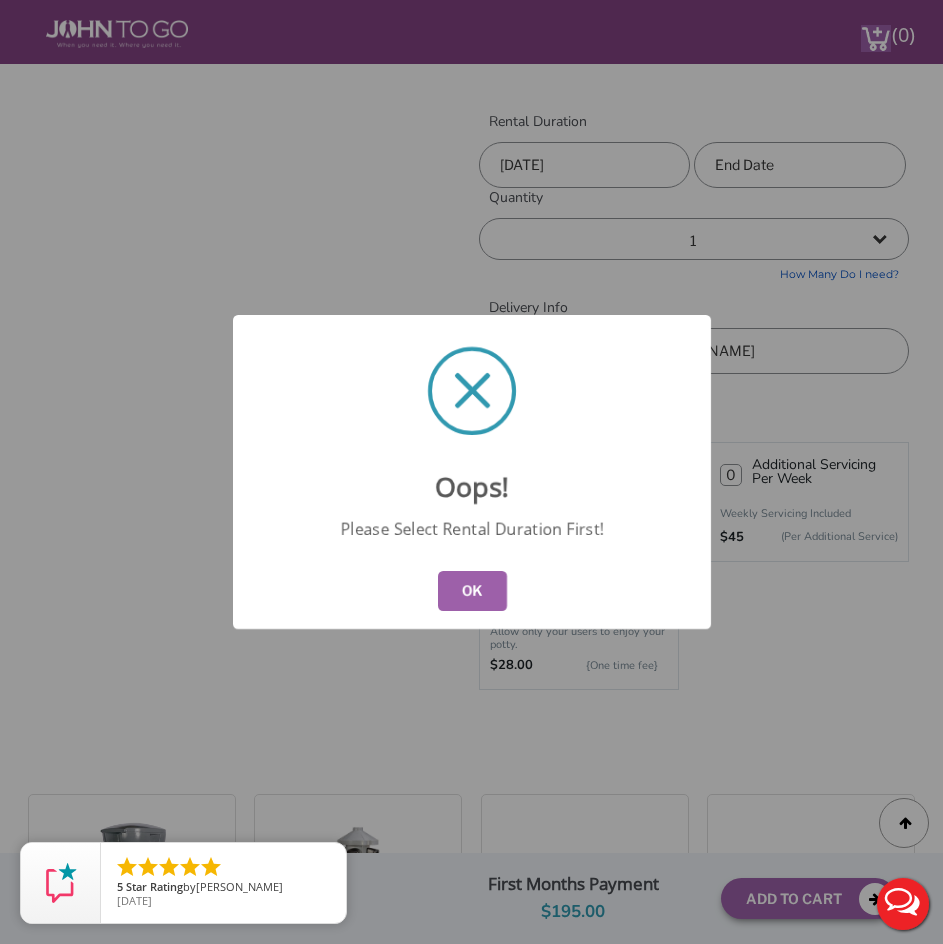 click on "OK" at bounding box center (471, 591) 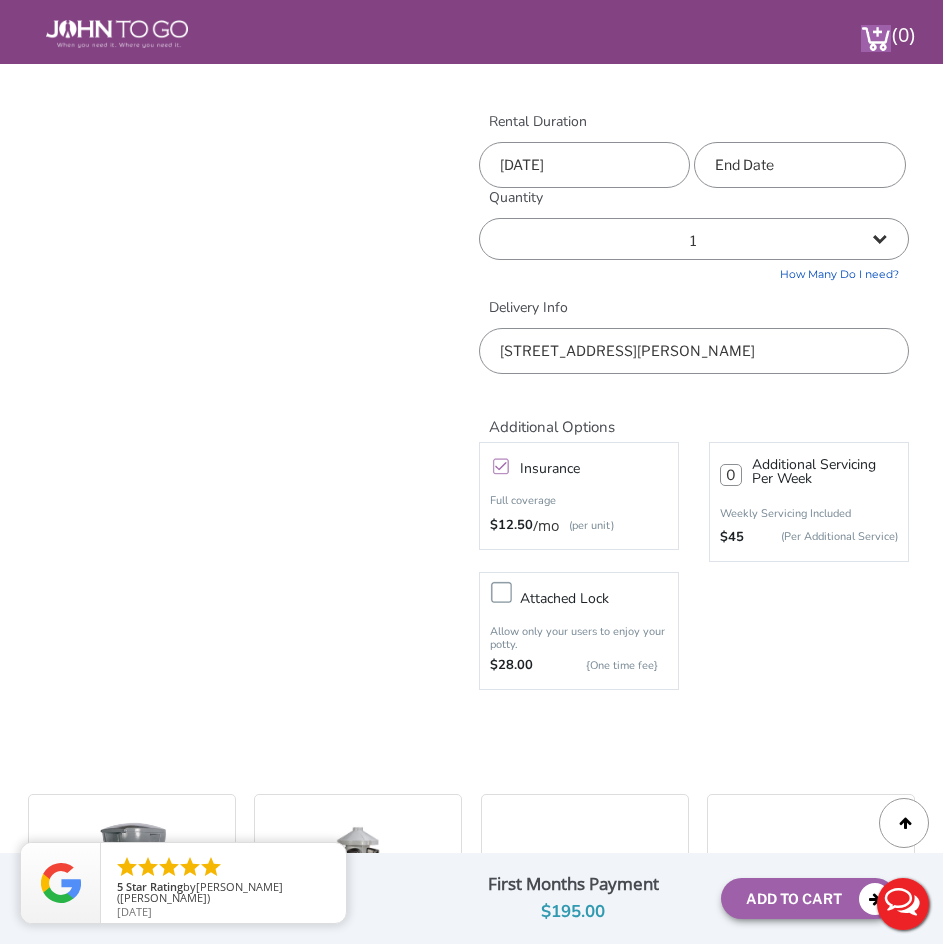 click on "0" at bounding box center (731, 475) 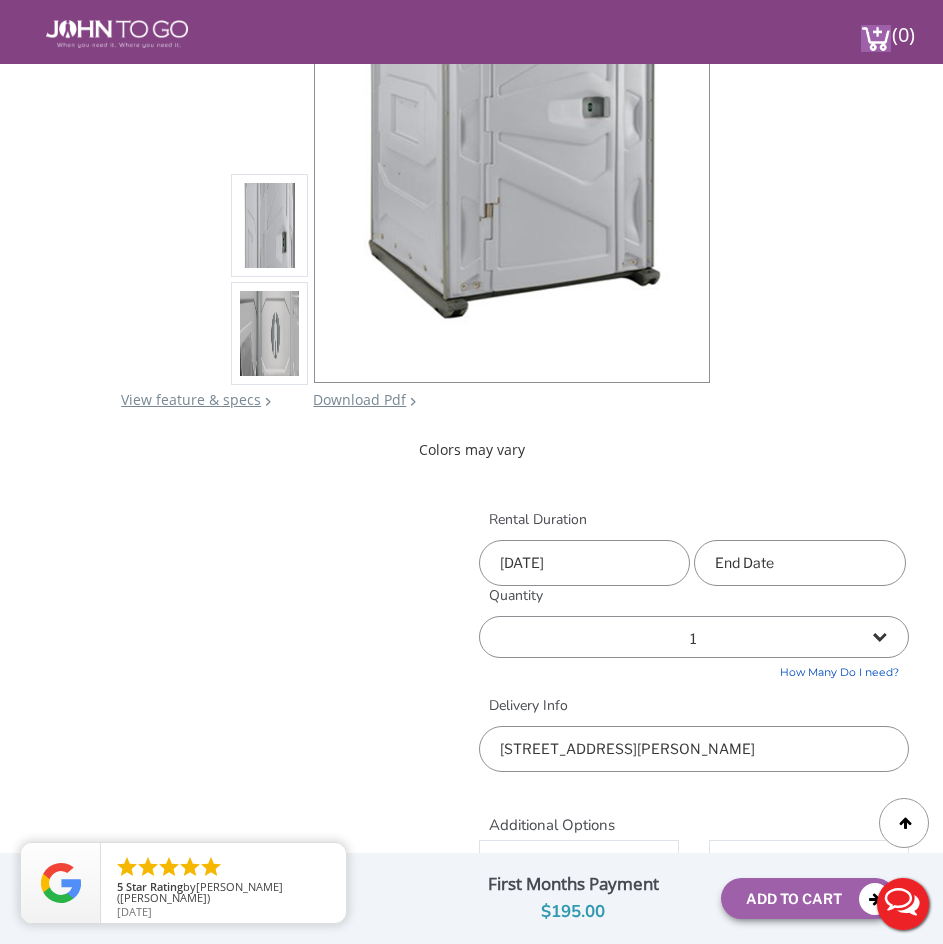 scroll, scrollTop: 400, scrollLeft: 0, axis: vertical 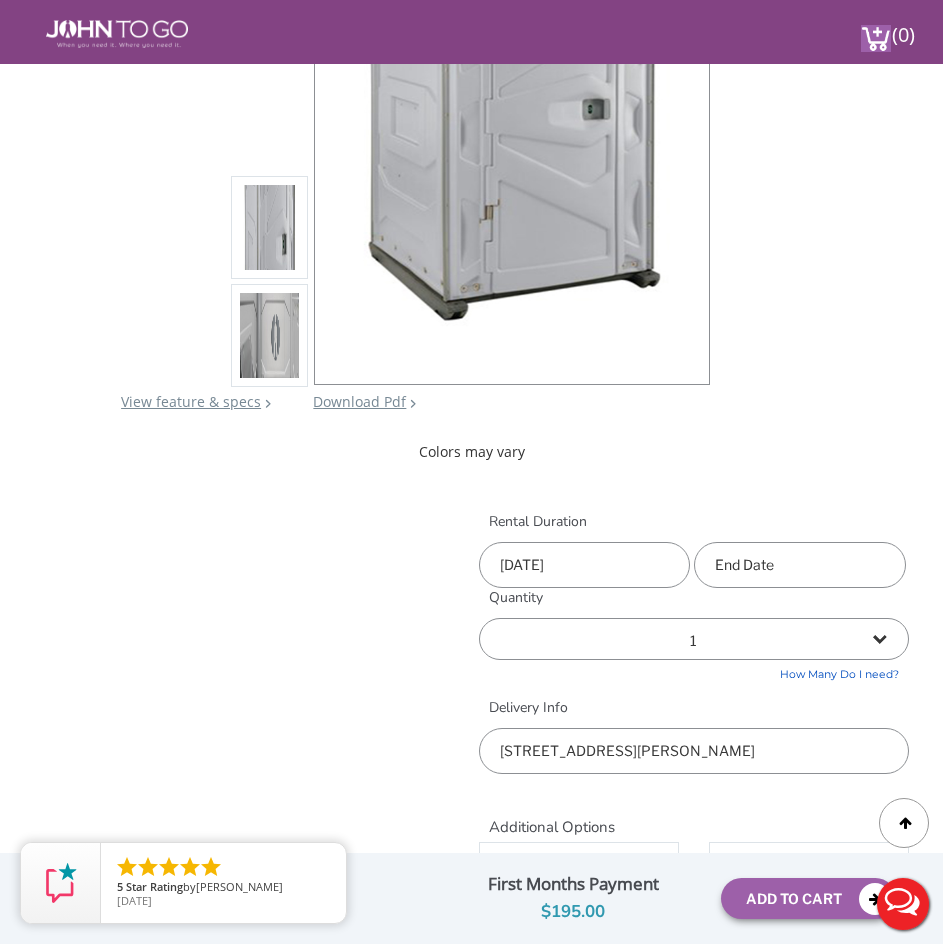 type on "2" 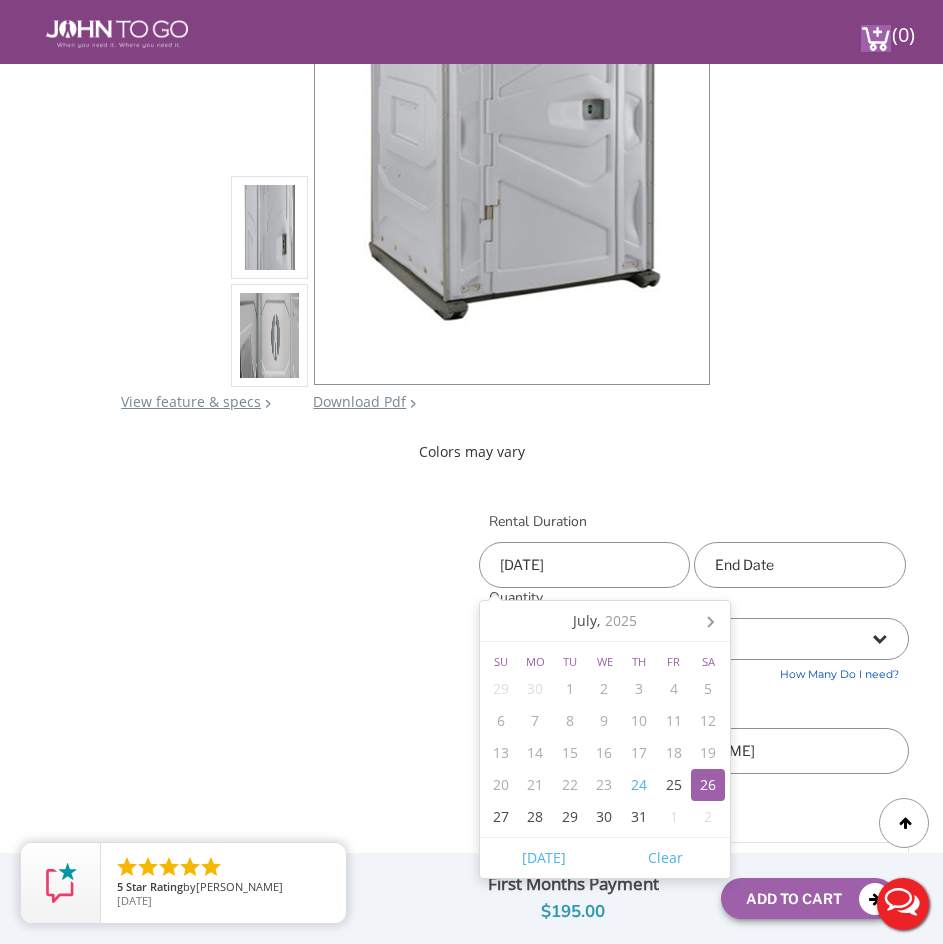 click on "07/26/2025" at bounding box center (585, 565) 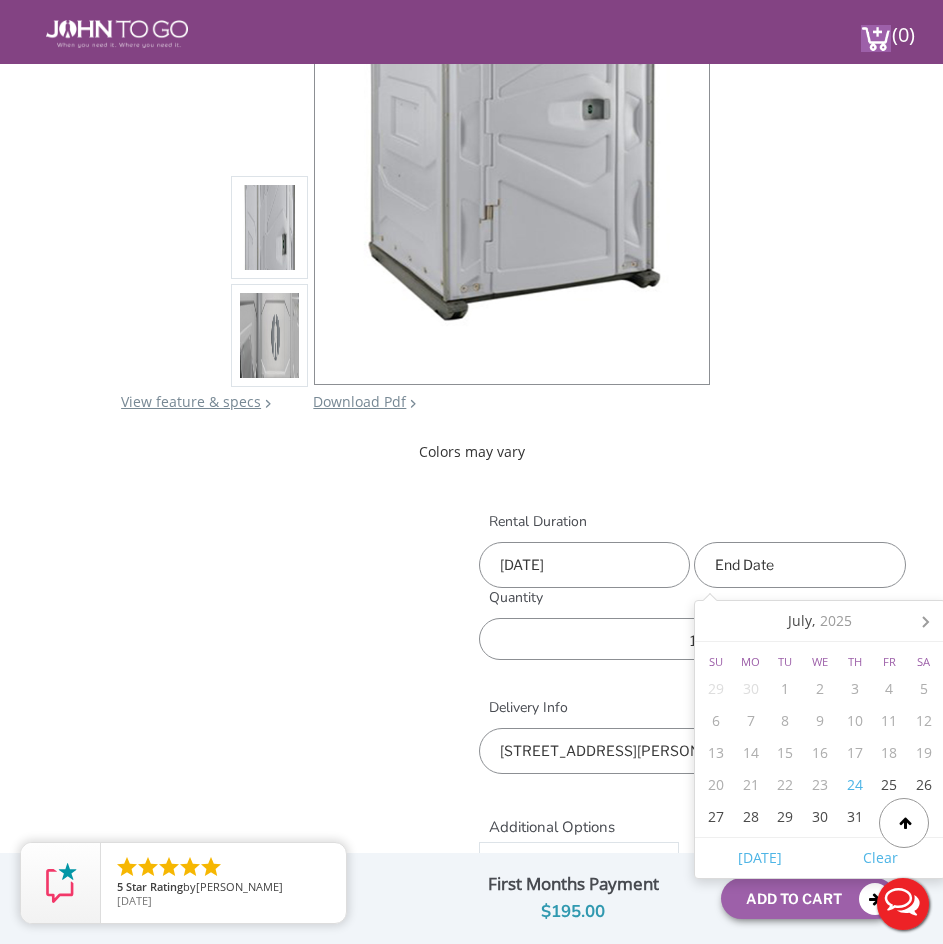 click at bounding box center (800, 565) 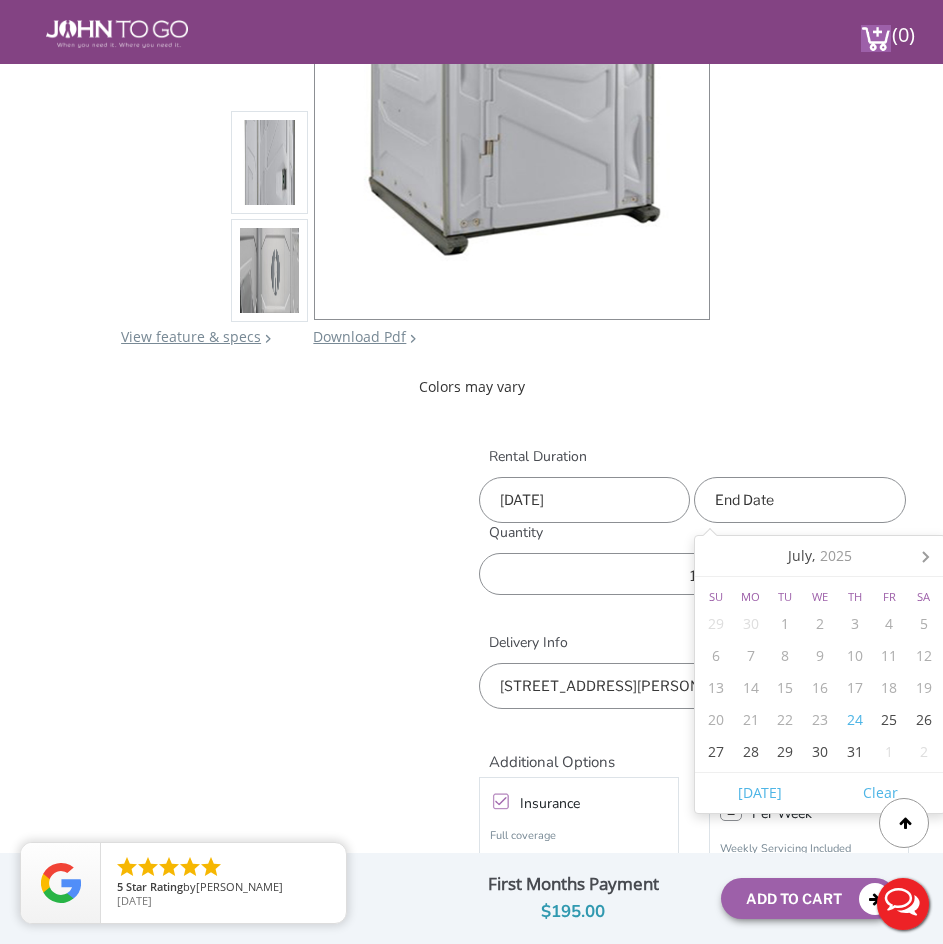 scroll, scrollTop: 500, scrollLeft: 0, axis: vertical 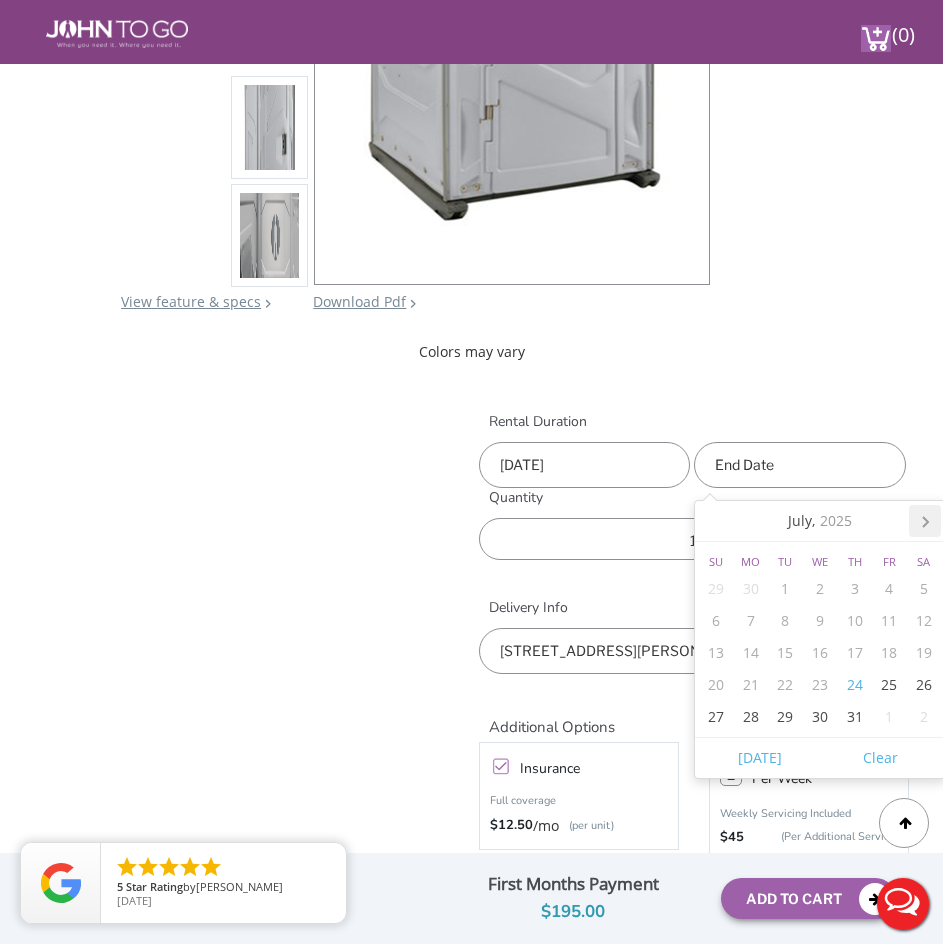 click 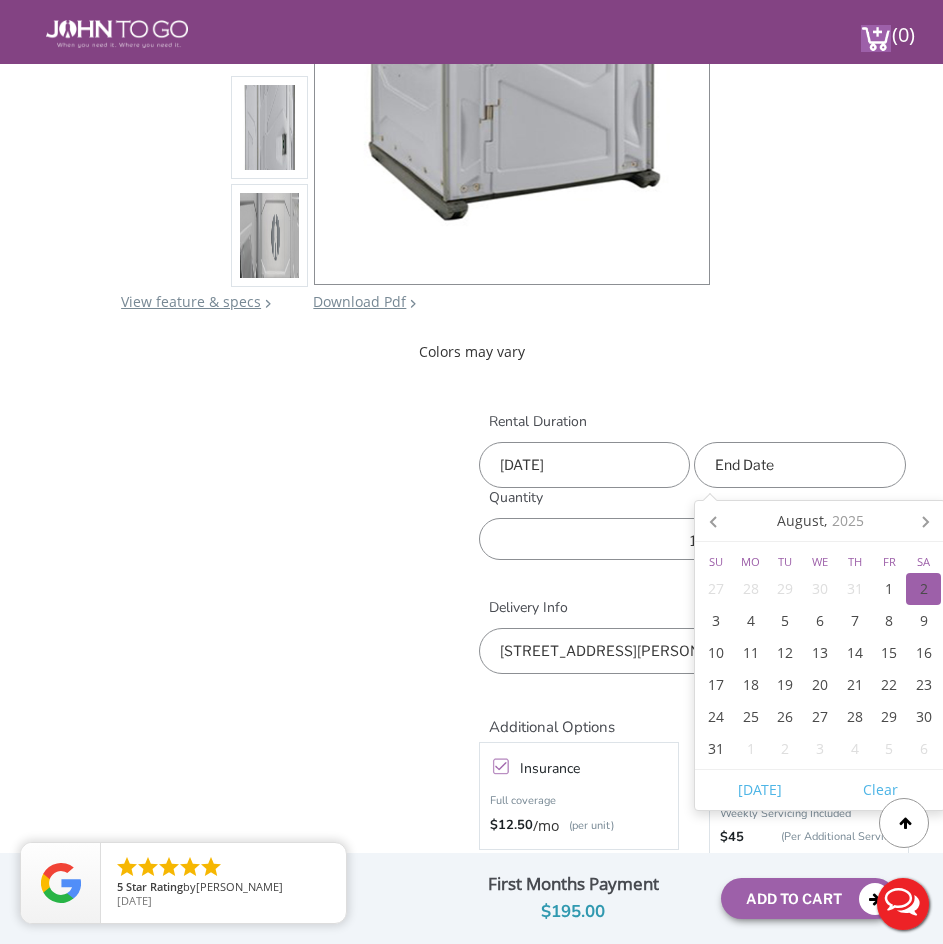 click on "2" at bounding box center [923, 589] 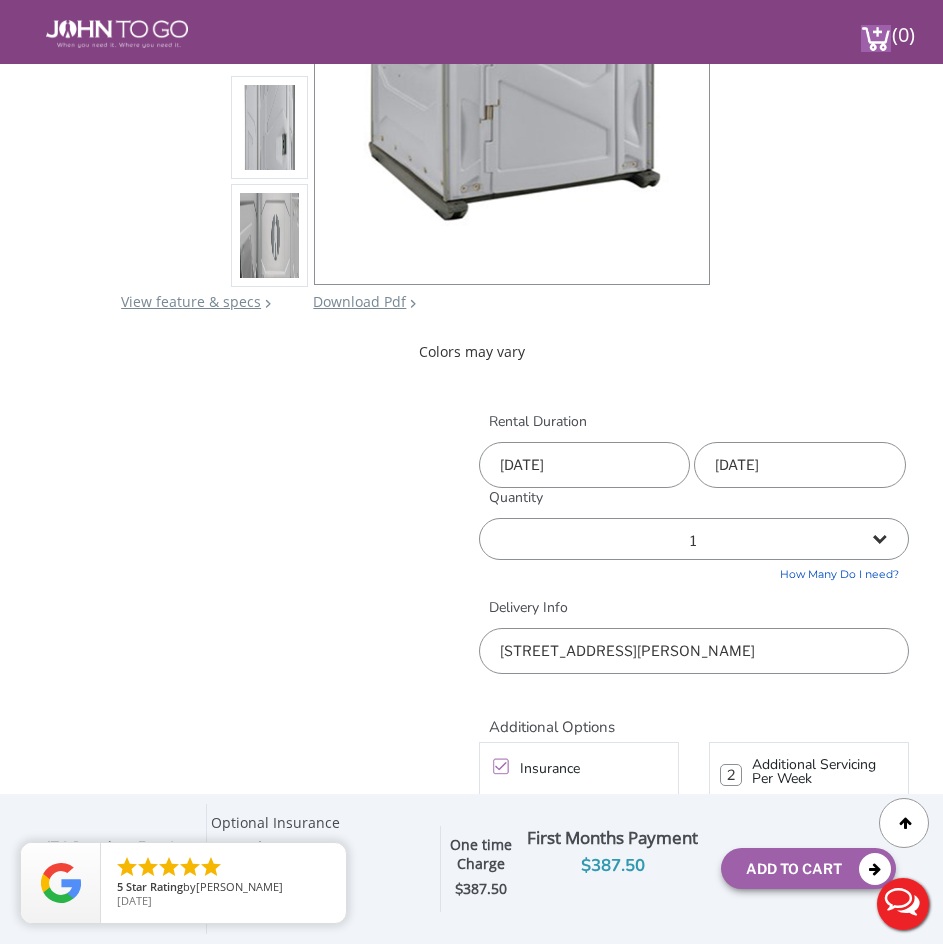 scroll, scrollTop: 600, scrollLeft: 0, axis: vertical 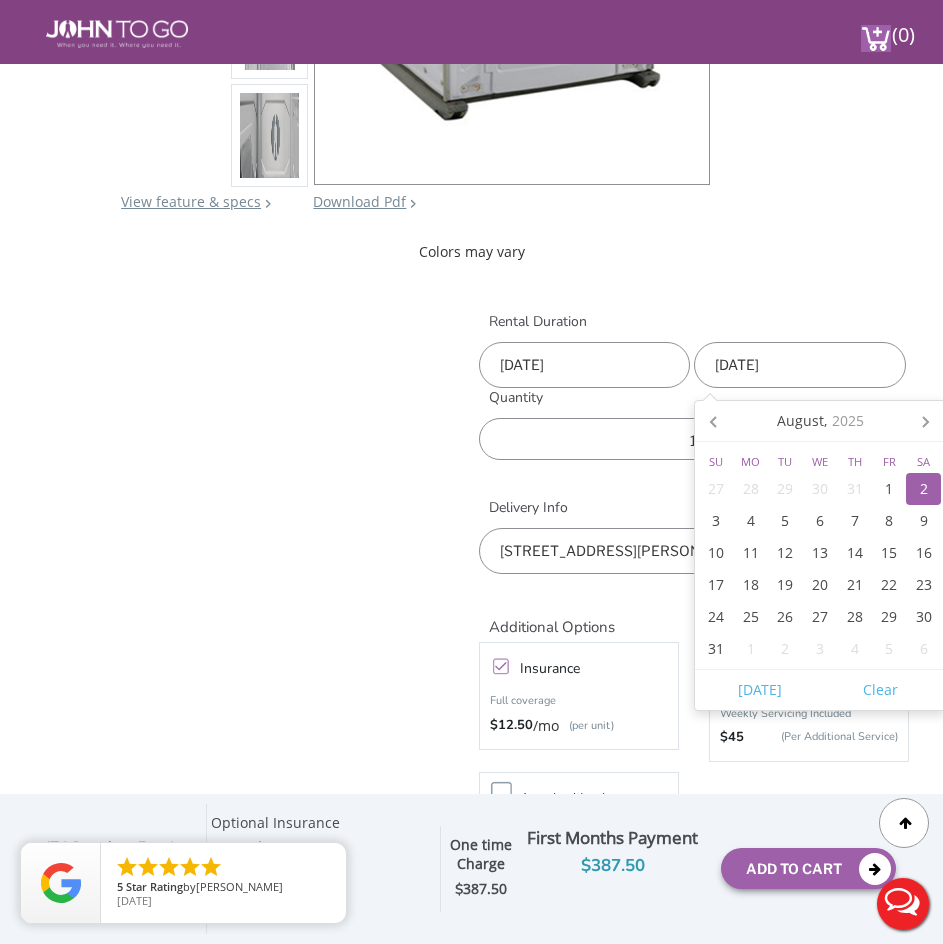 click on "08/02/2025" at bounding box center (800, 365) 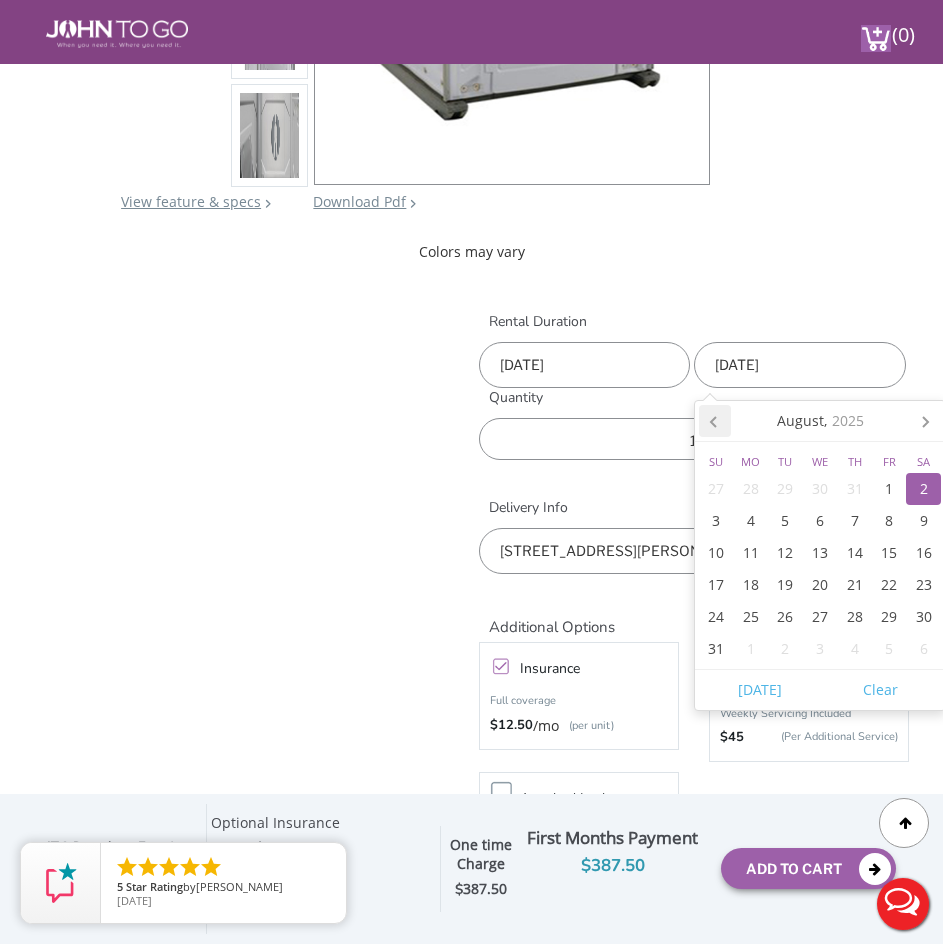 click 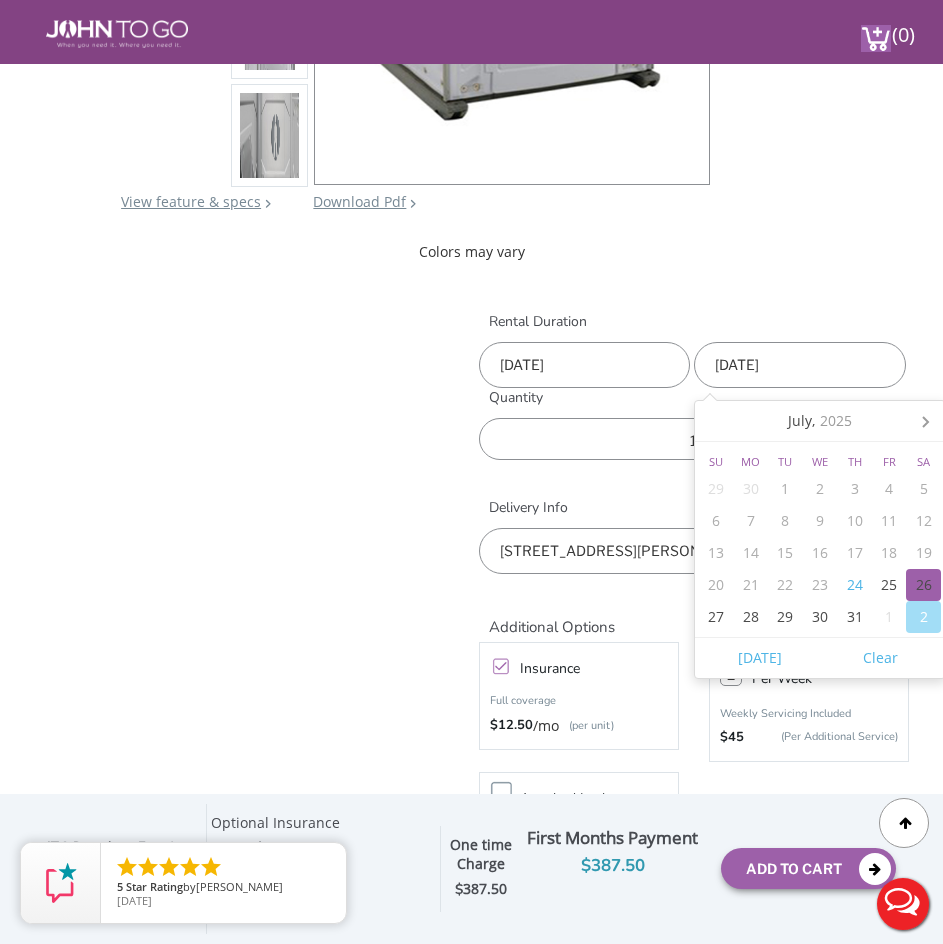 click on "26" at bounding box center (923, 585) 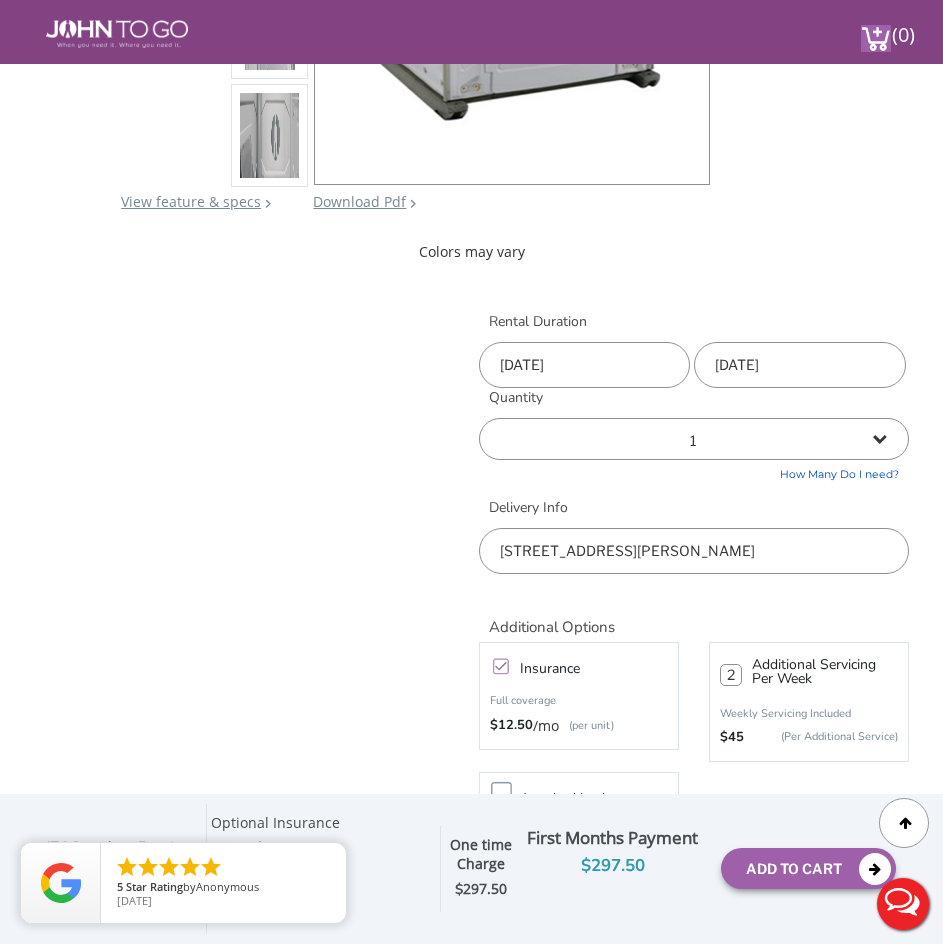 click on "JTG Premium Event Unit
View feature & specs
Download Pdf
Product PDF
Addon PDF
Colors may vary
Rental Duration
07/26/2025
07/26/2025
Quantity
1
2 (5% discount)
$ $12.50" at bounding box center (471, 211) 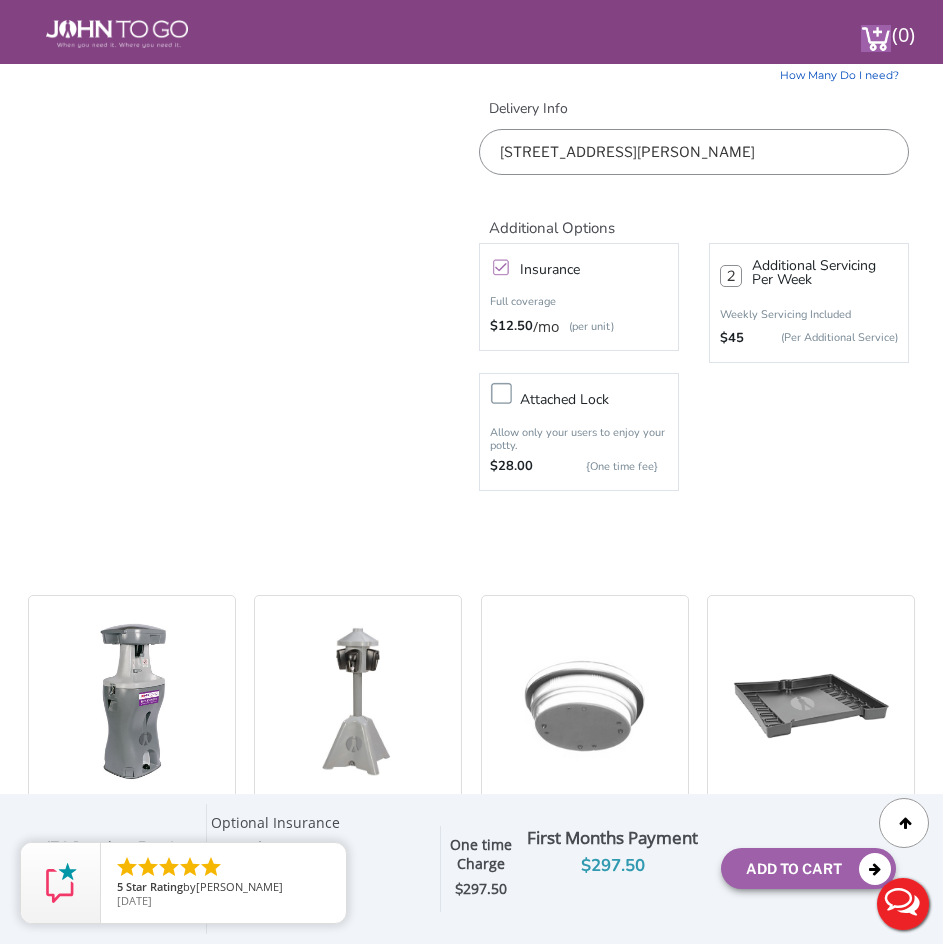scroll, scrollTop: 1000, scrollLeft: 0, axis: vertical 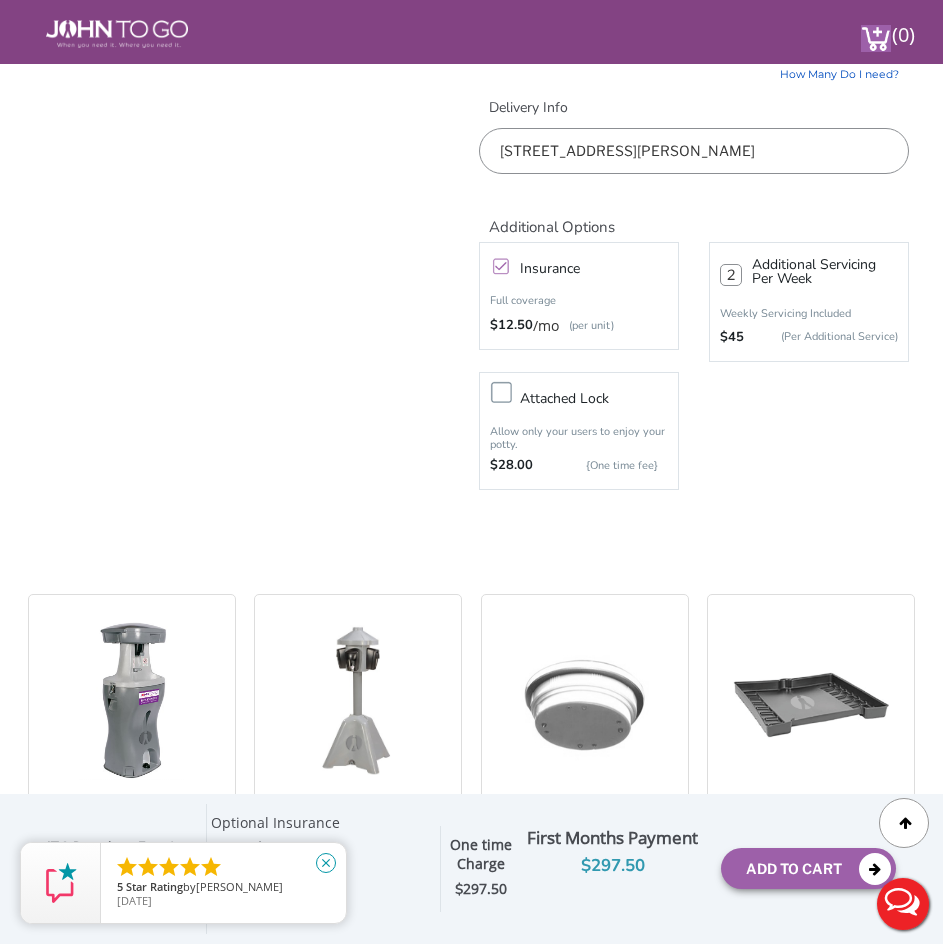 click on "close" at bounding box center (326, 863) 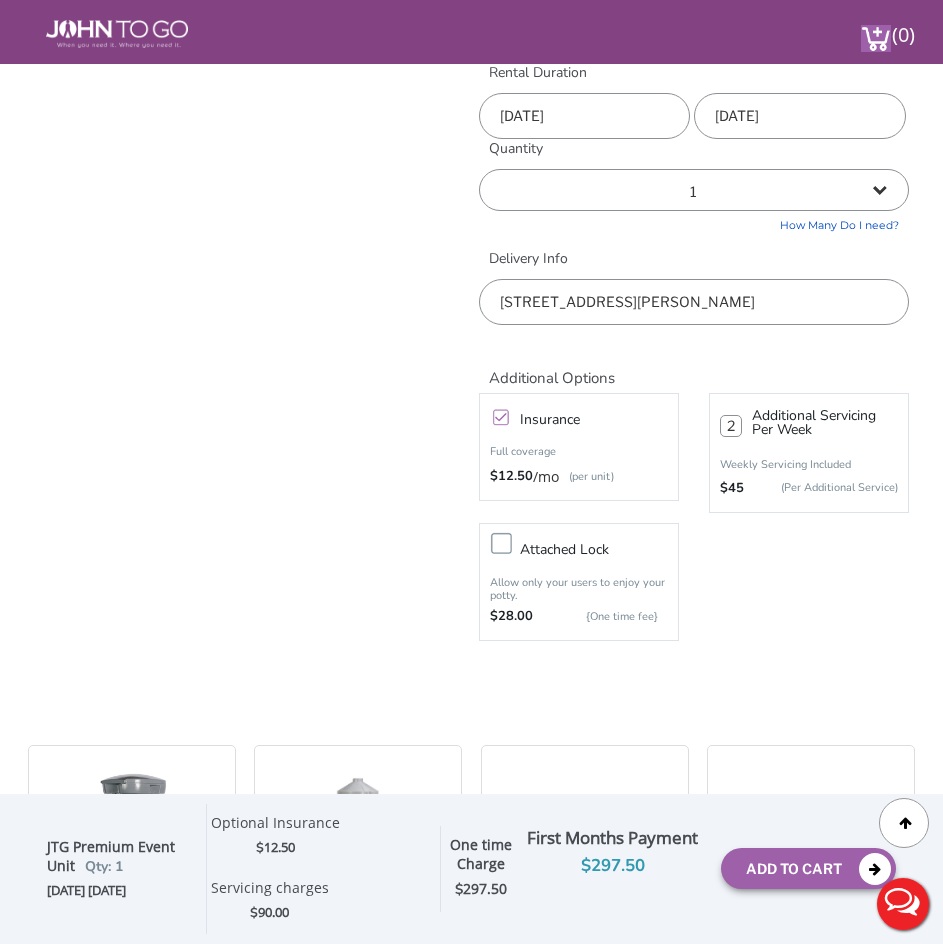 scroll, scrollTop: 800, scrollLeft: 0, axis: vertical 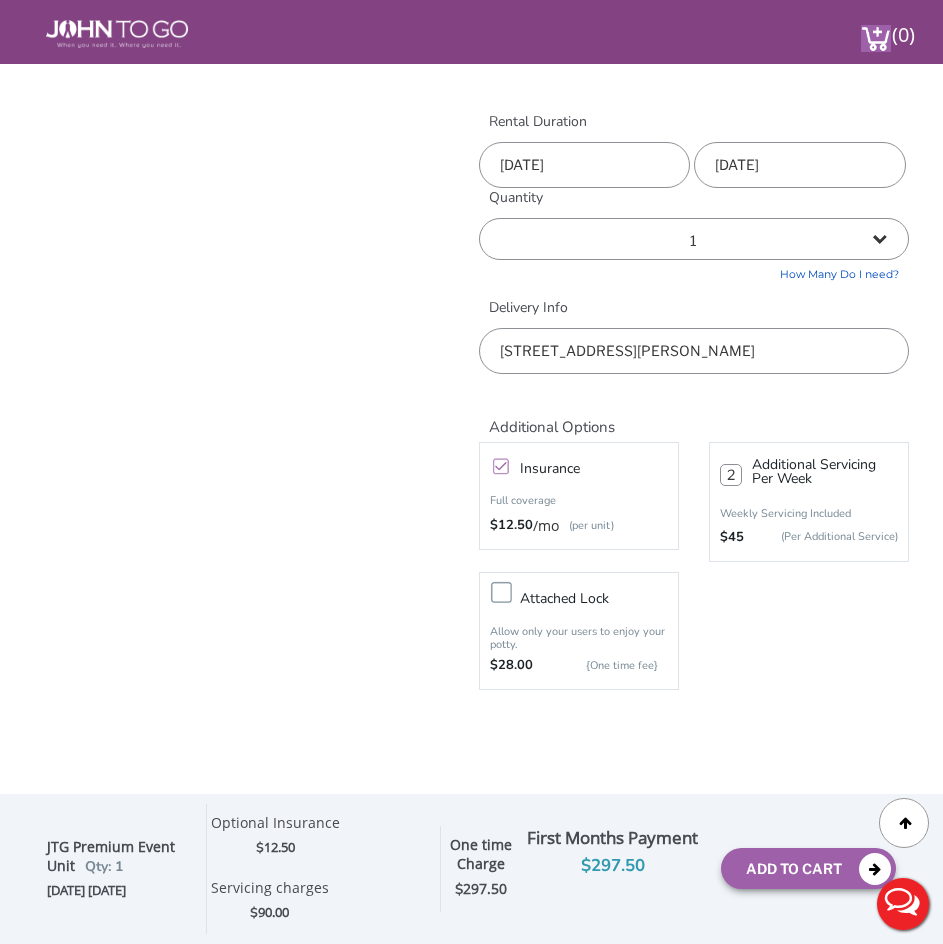 click on "07/26/2025" at bounding box center [800, 165] 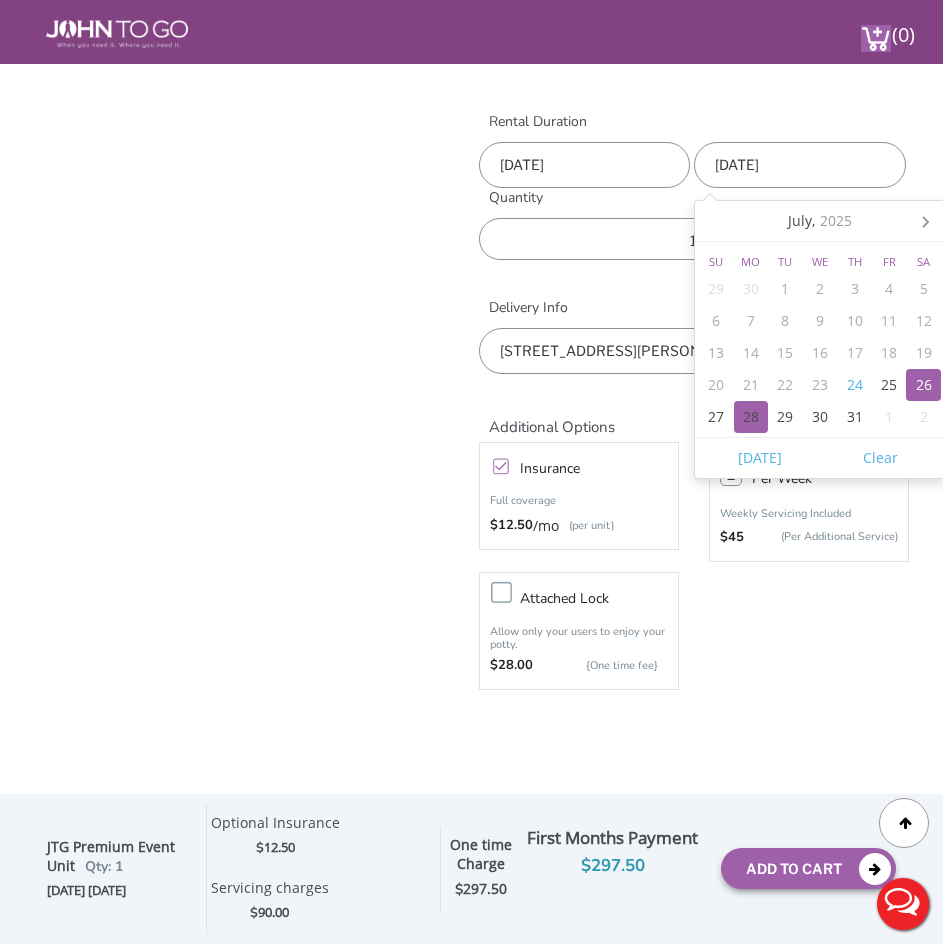click on "28" at bounding box center [751, 417] 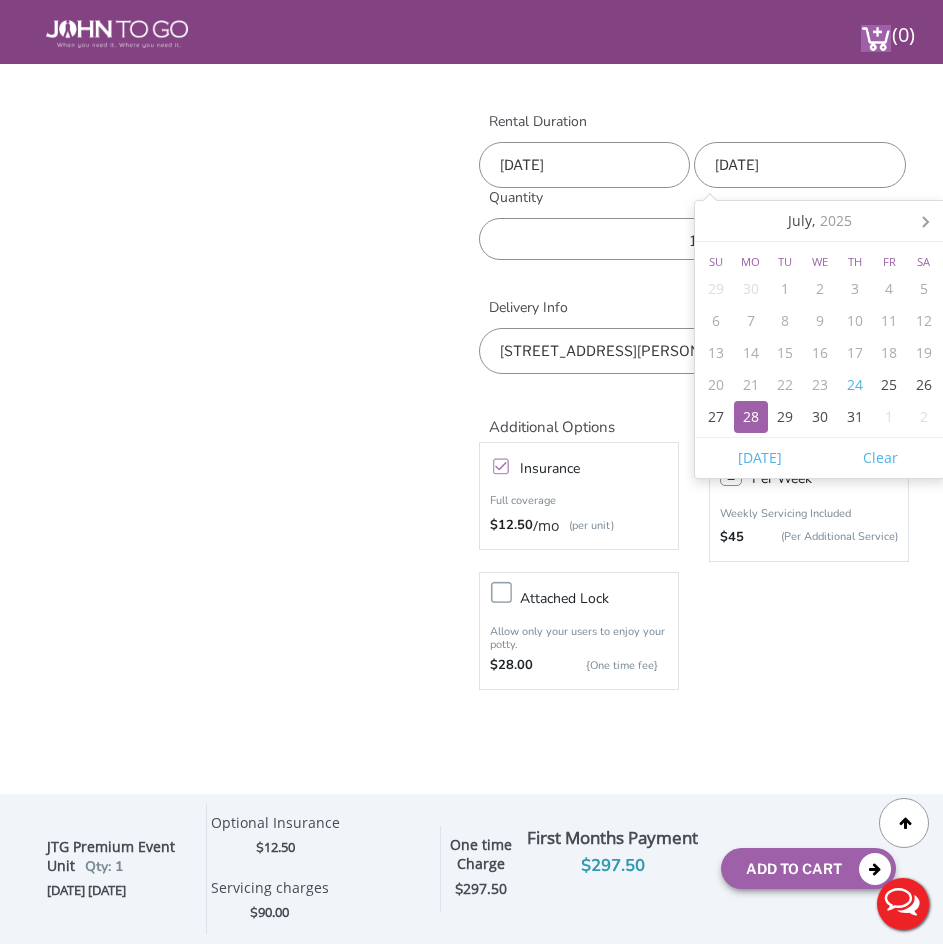 click on "07/28/2025" at bounding box center [800, 165] 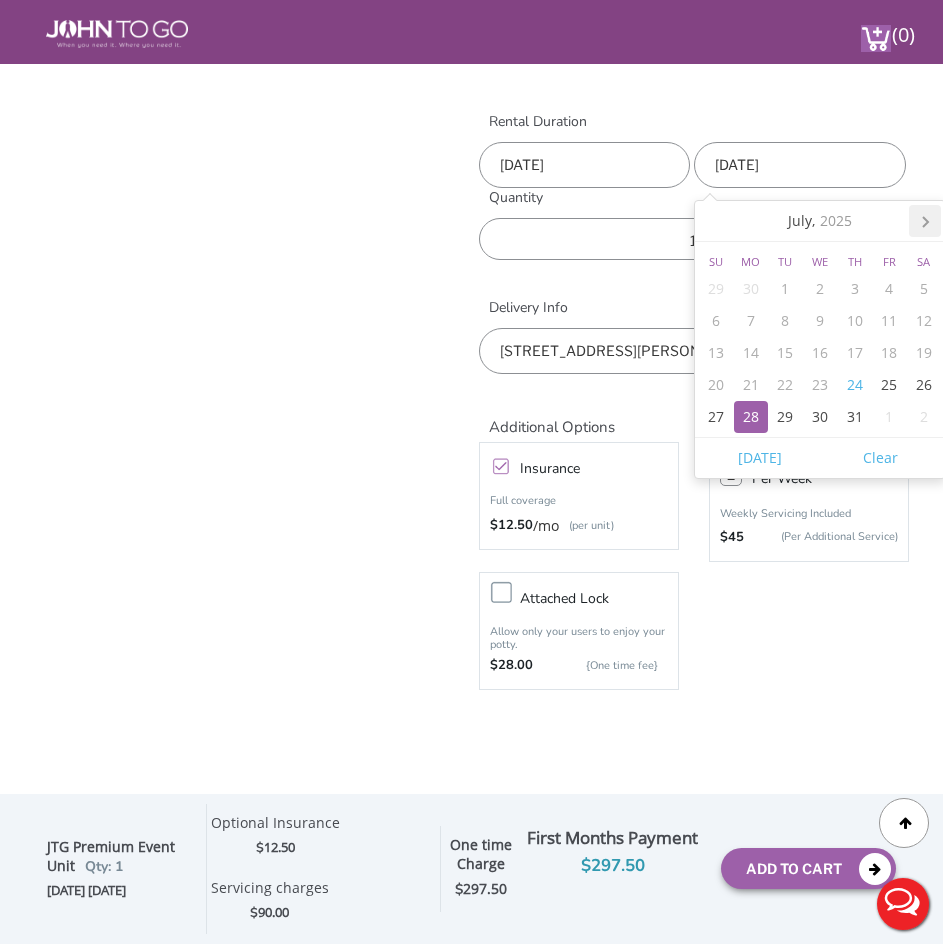 click 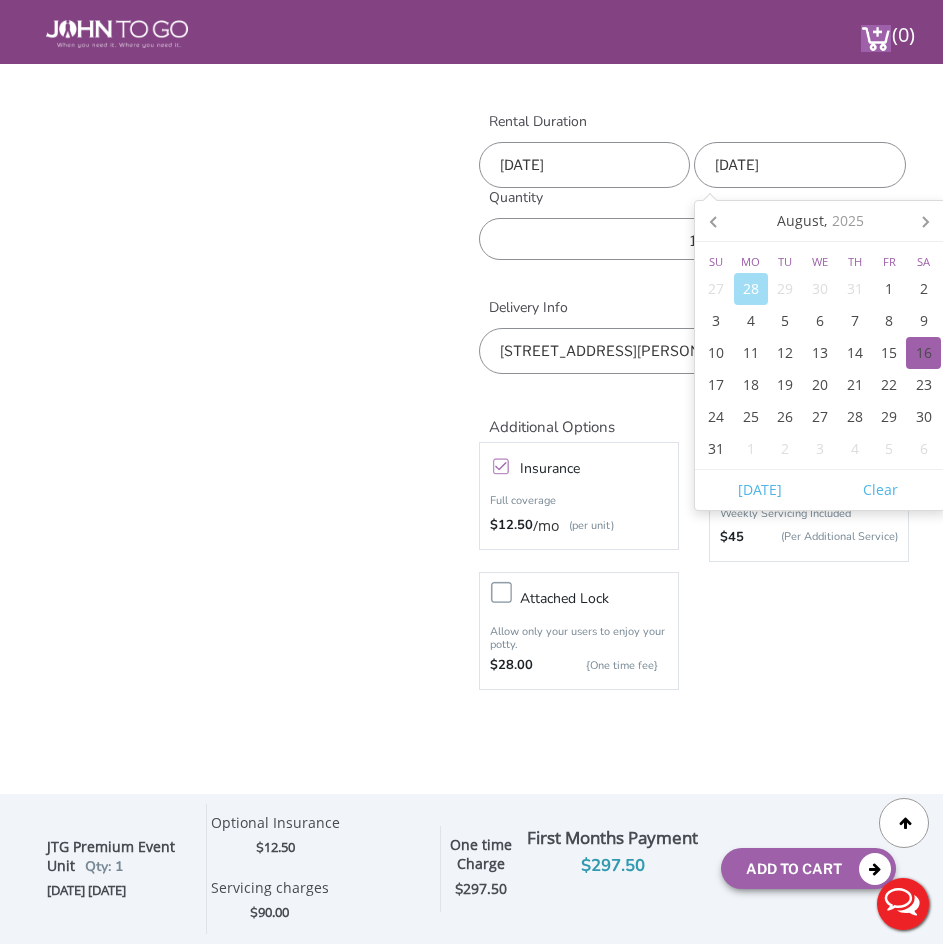 click on "16" at bounding box center [923, 353] 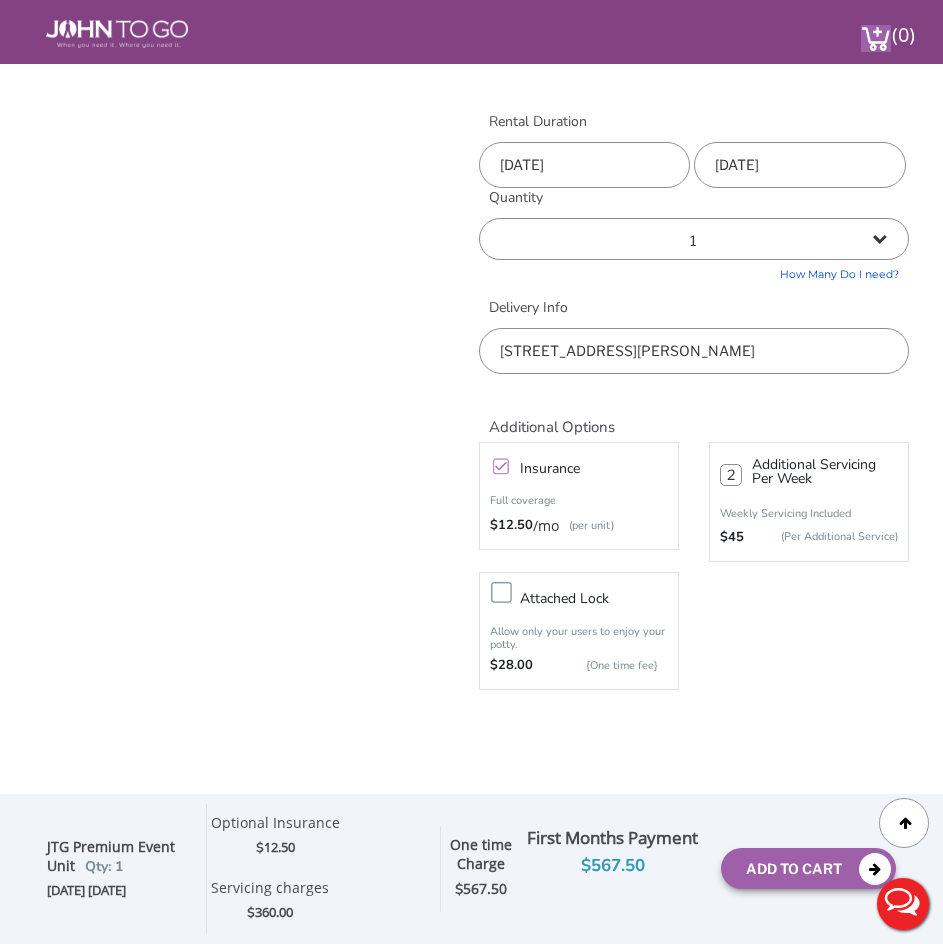 click on "2" at bounding box center (731, 475) 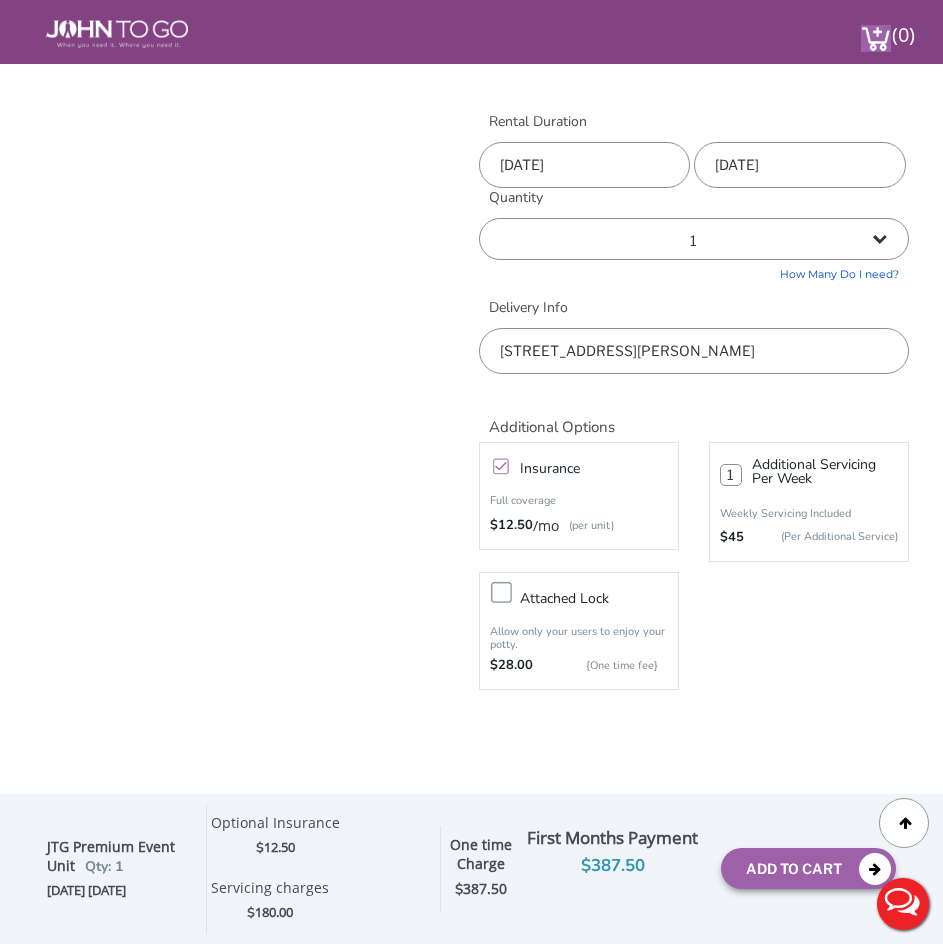type on "1" 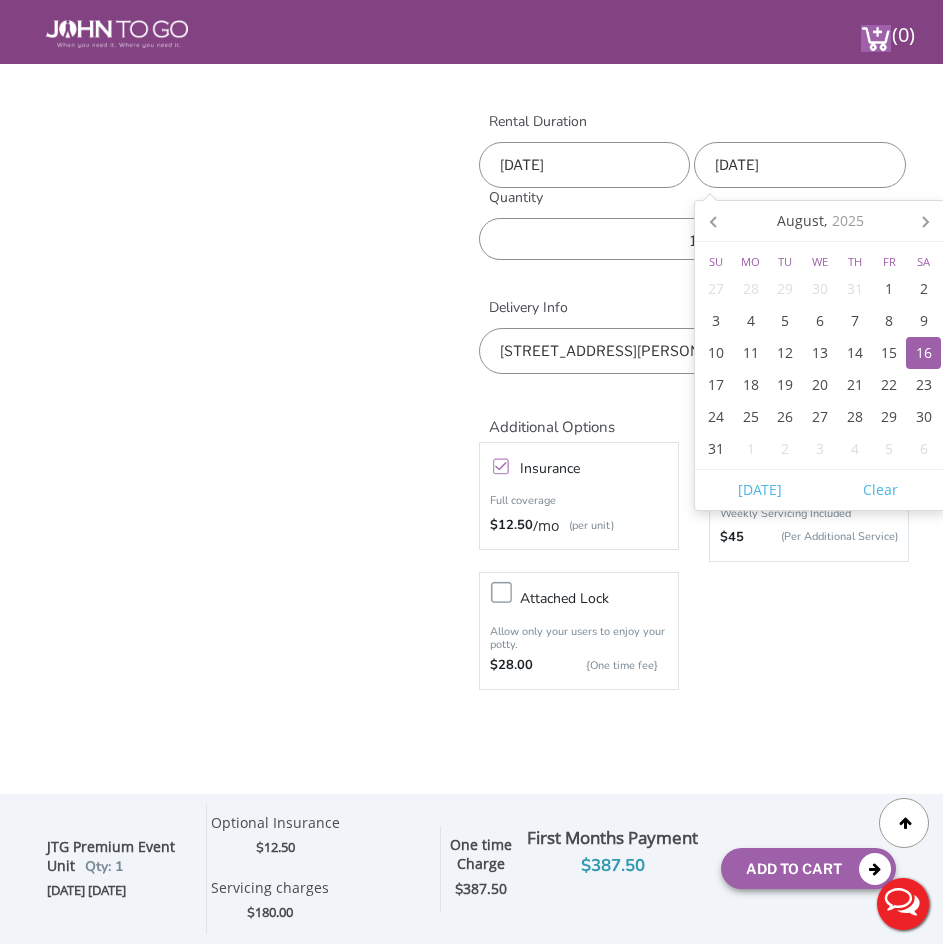 click on "08/16/2025" at bounding box center [800, 165] 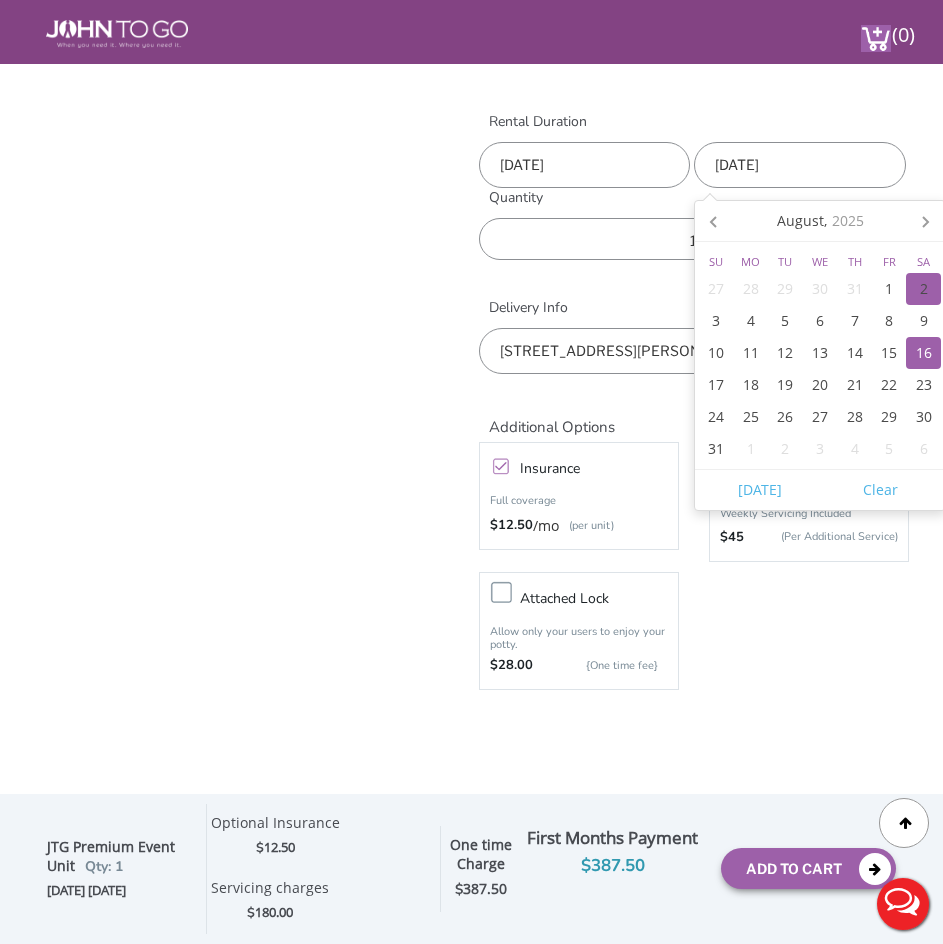 click on "2" at bounding box center (923, 289) 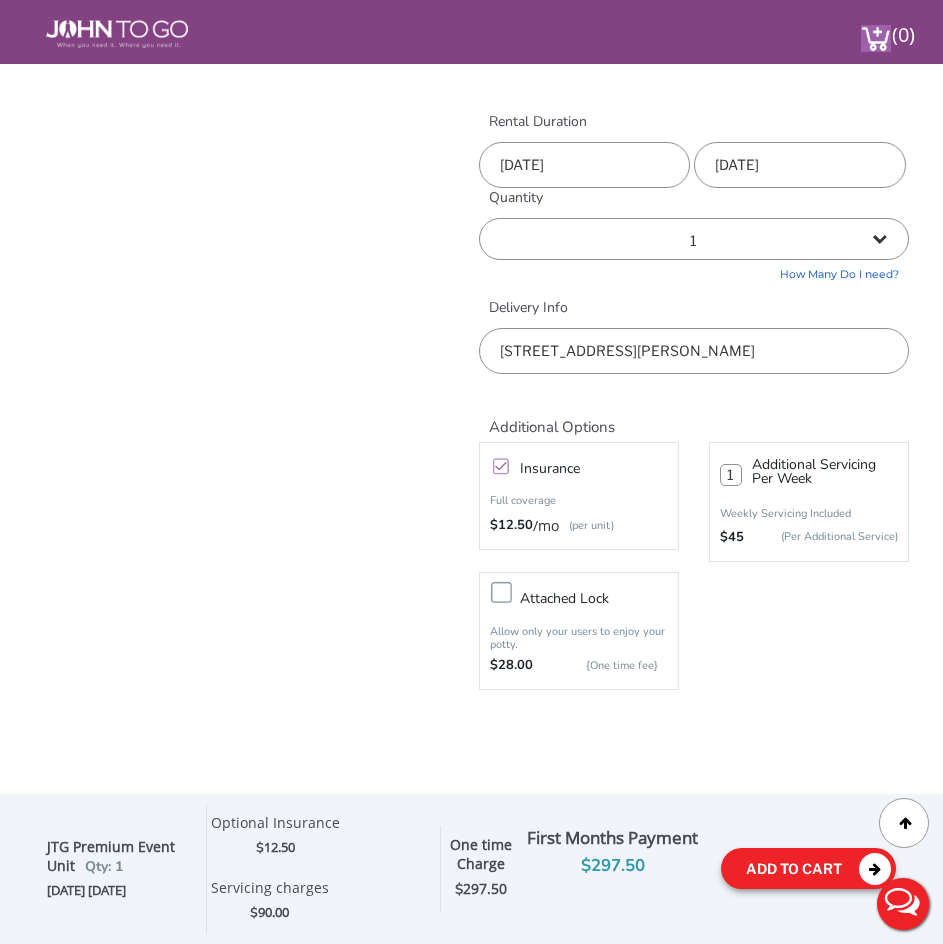 click on "Add To Cart" at bounding box center [808, 868] 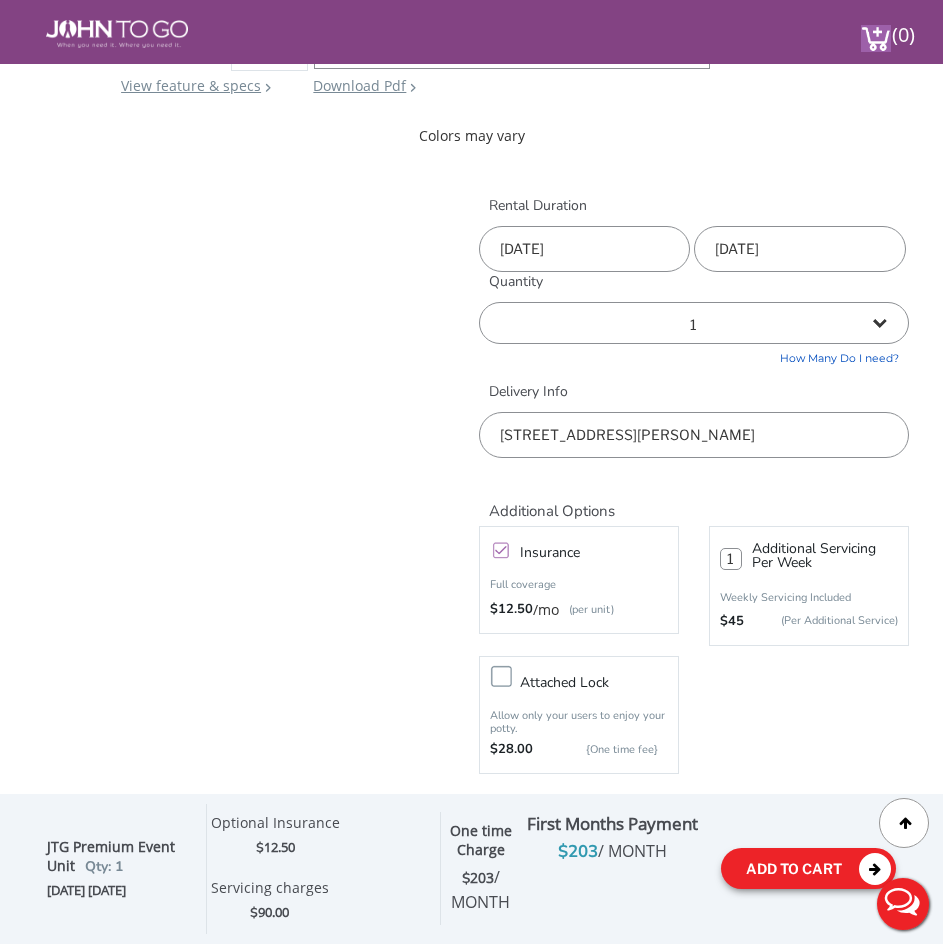 scroll, scrollTop: 712, scrollLeft: 0, axis: vertical 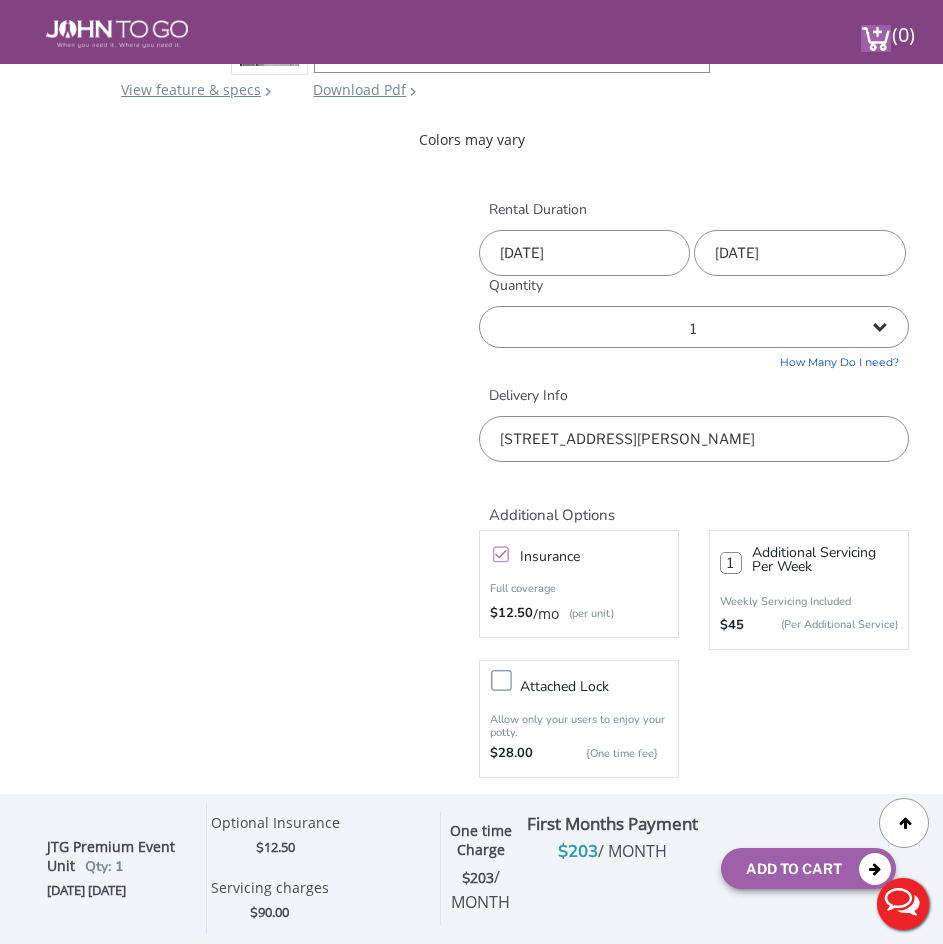 click on "Per Month Charges
$
One time Charge
$ 203  / MONTH
First Months Payment
$203  / MONTH" at bounding box center (573, 868) 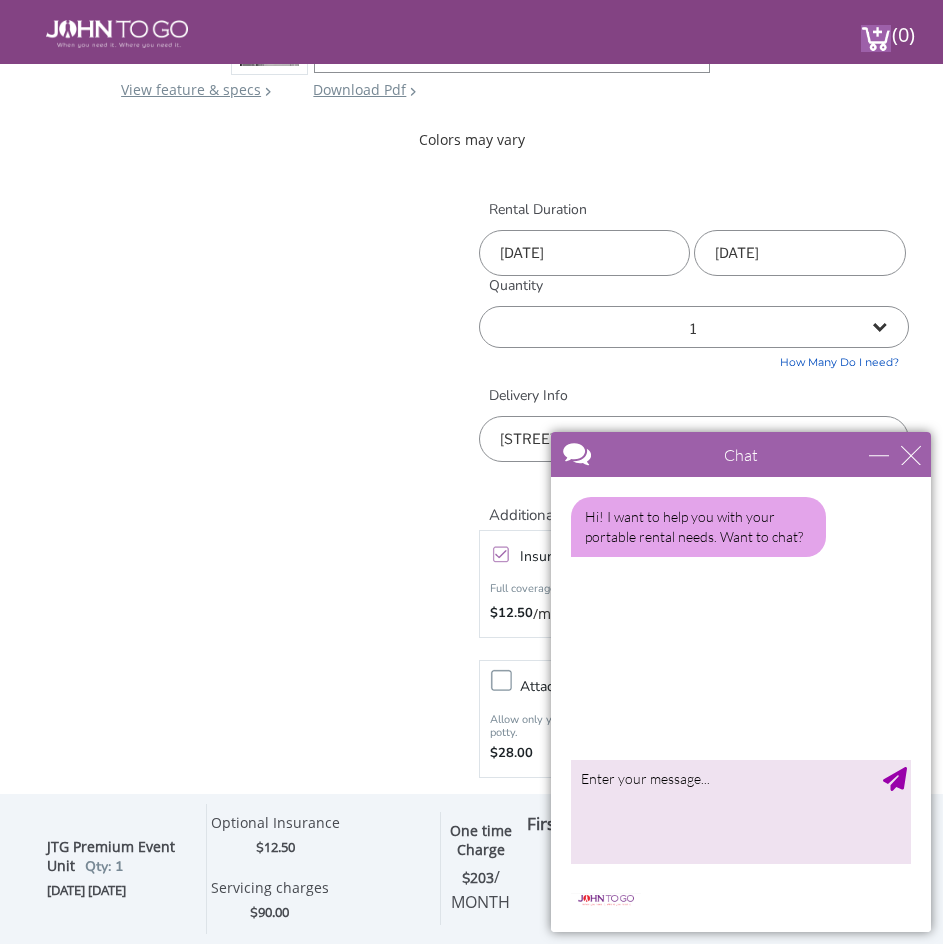 click on "Chat" at bounding box center (741, 454) 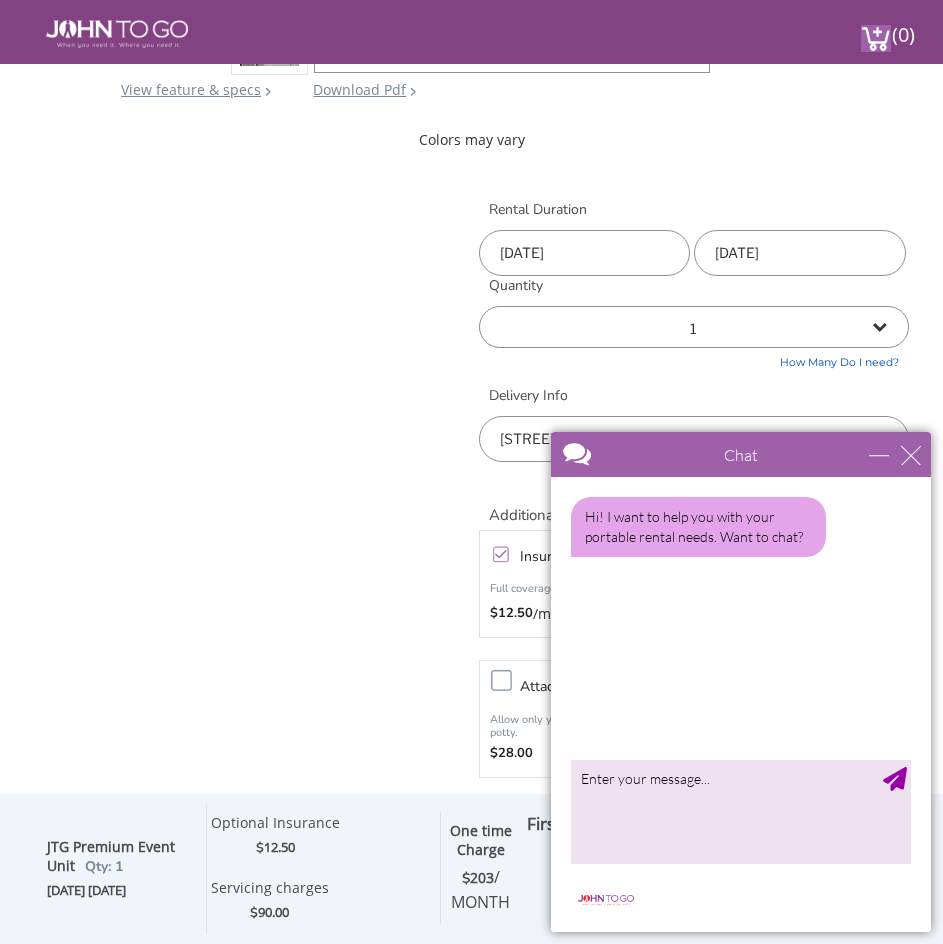 click on "JTG Premium Event Unit
View feature & specs
Download Pdf
Product PDF
Addon PDF
Colors may vary
Rental Duration
07/26/2025
08/02/2025
Quantity
1
2 (5% discount)
$ $12.50" at bounding box center (471, 99) 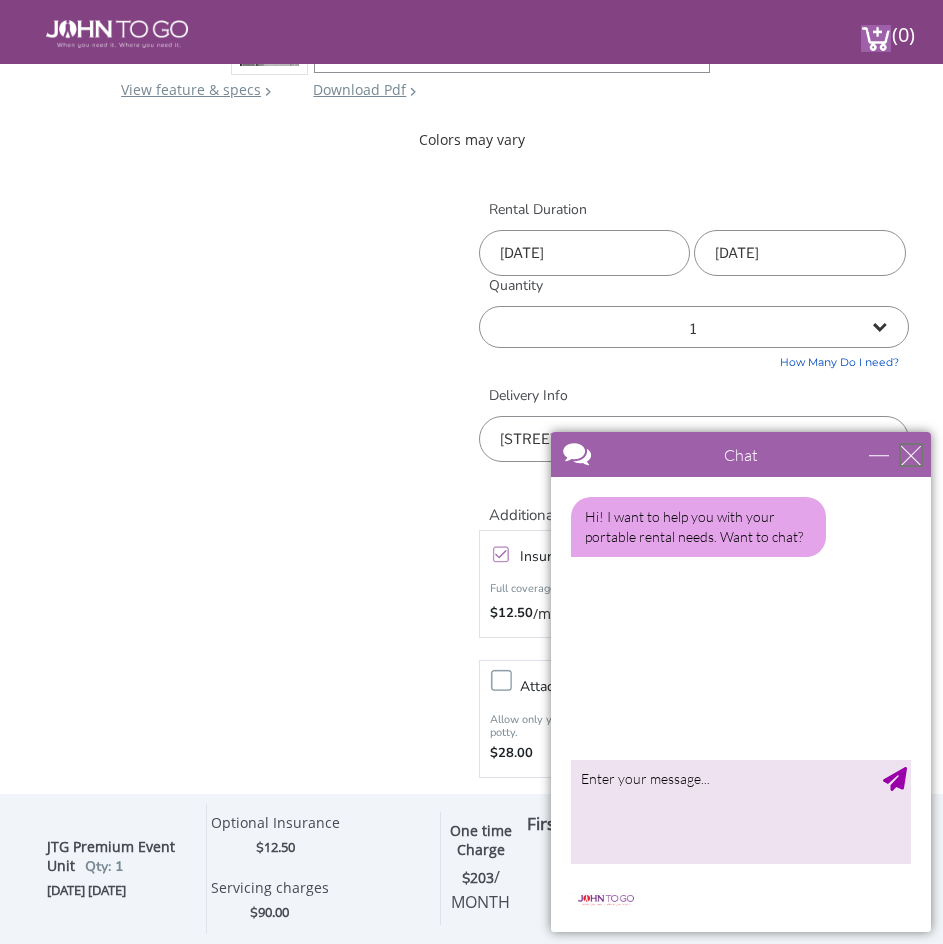 click at bounding box center [911, 455] 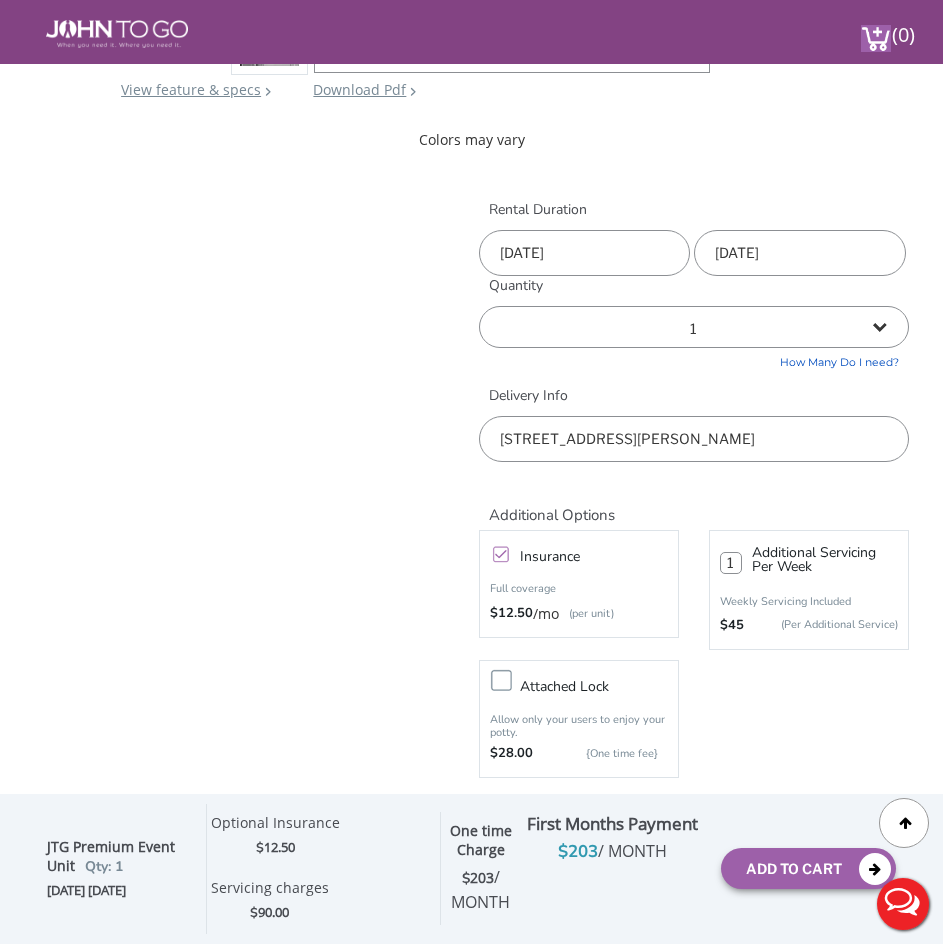scroll, scrollTop: 0, scrollLeft: 0, axis: both 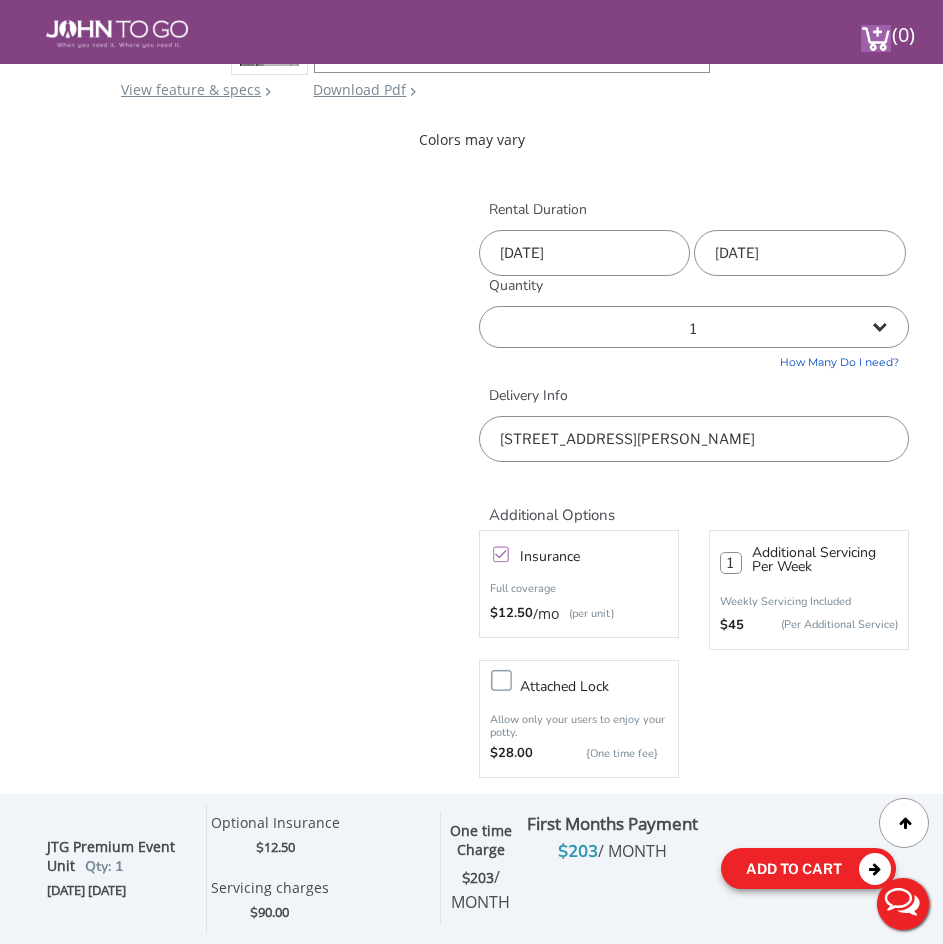 click on "Add To Cart" at bounding box center [808, 868] 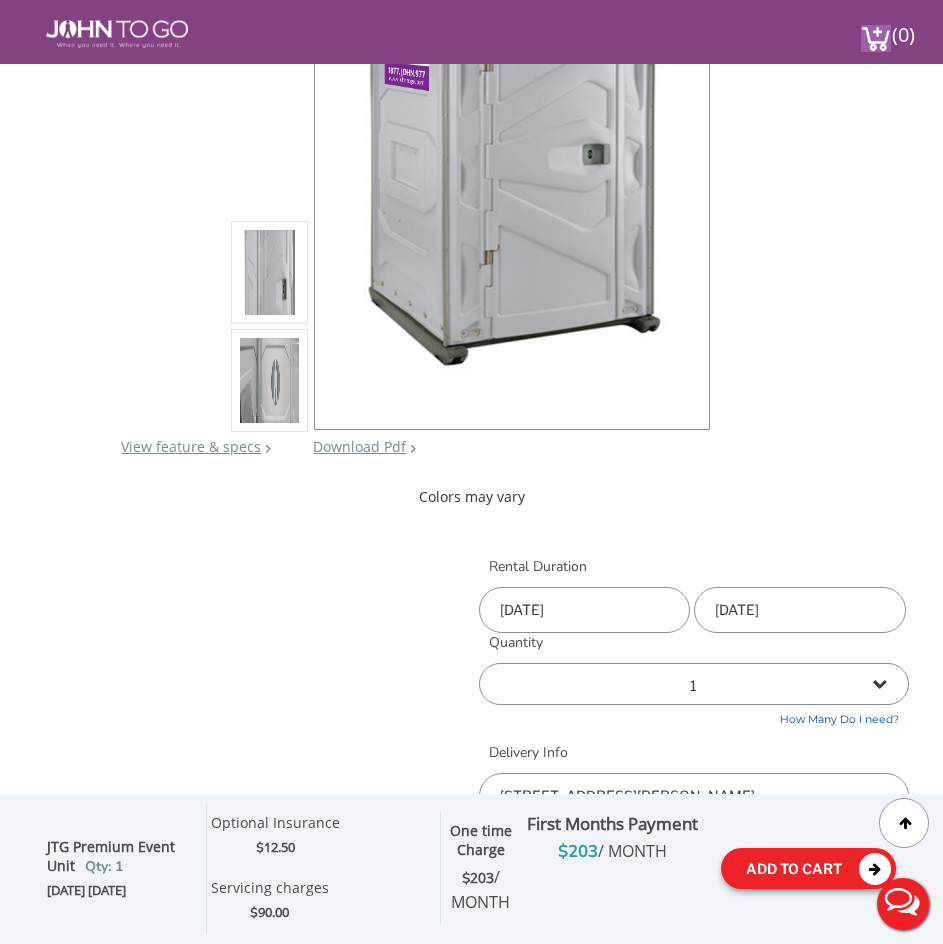 scroll, scrollTop: 0, scrollLeft: 0, axis: both 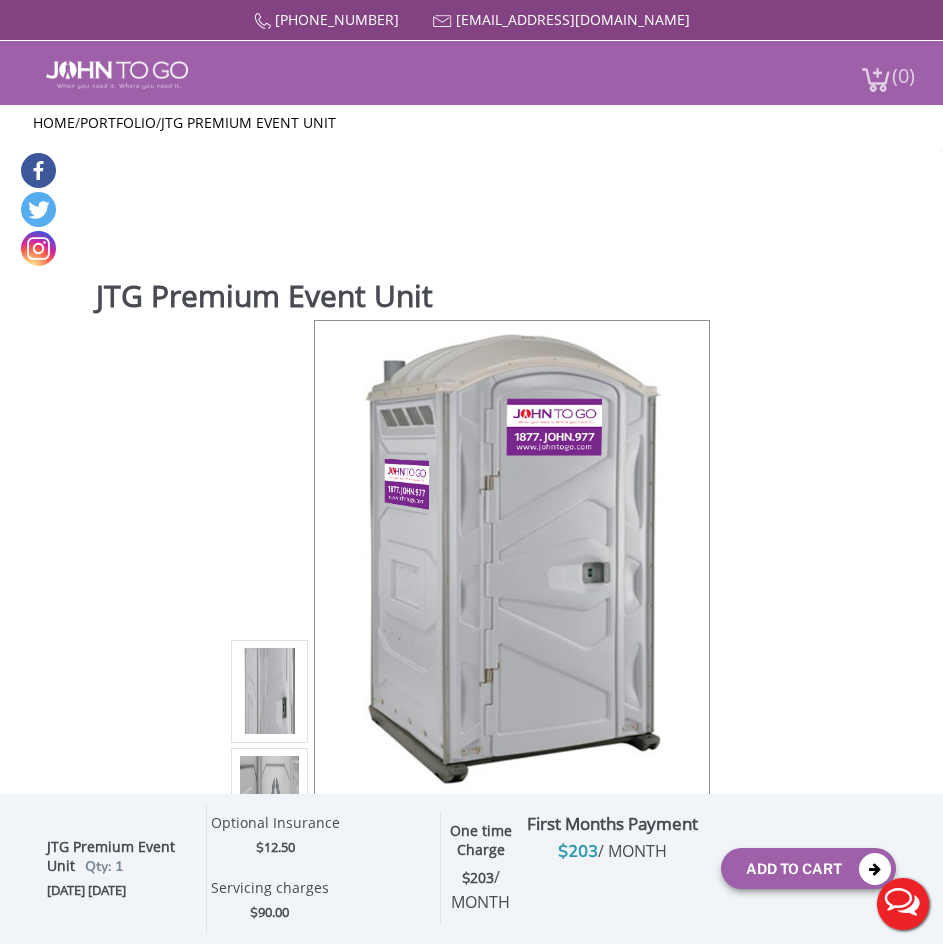 click at bounding box center [876, 79] 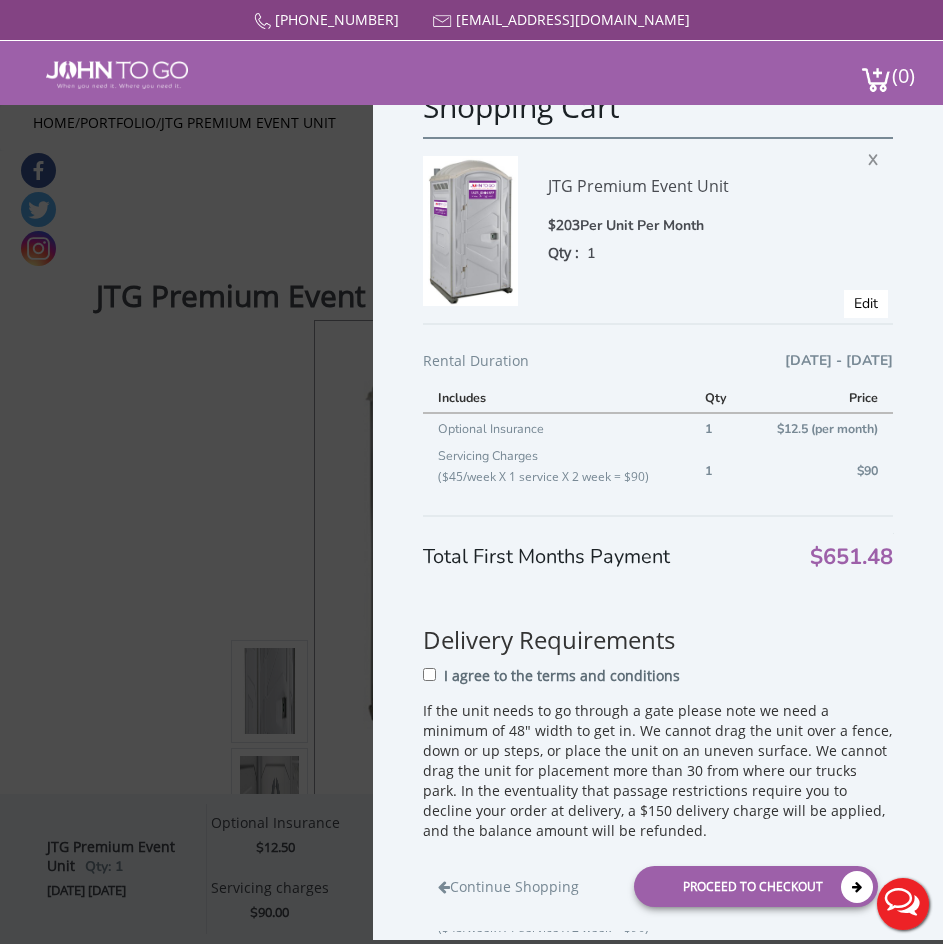 scroll, scrollTop: 0, scrollLeft: 0, axis: both 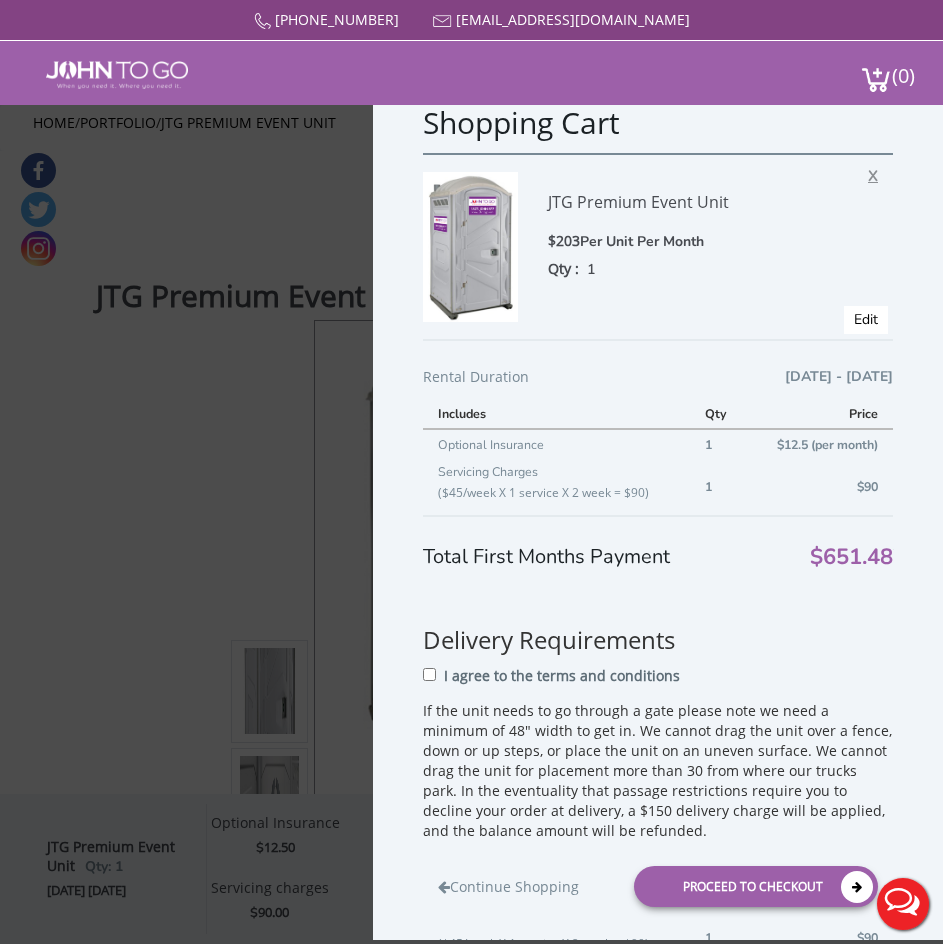 click on "X" at bounding box center (878, 173) 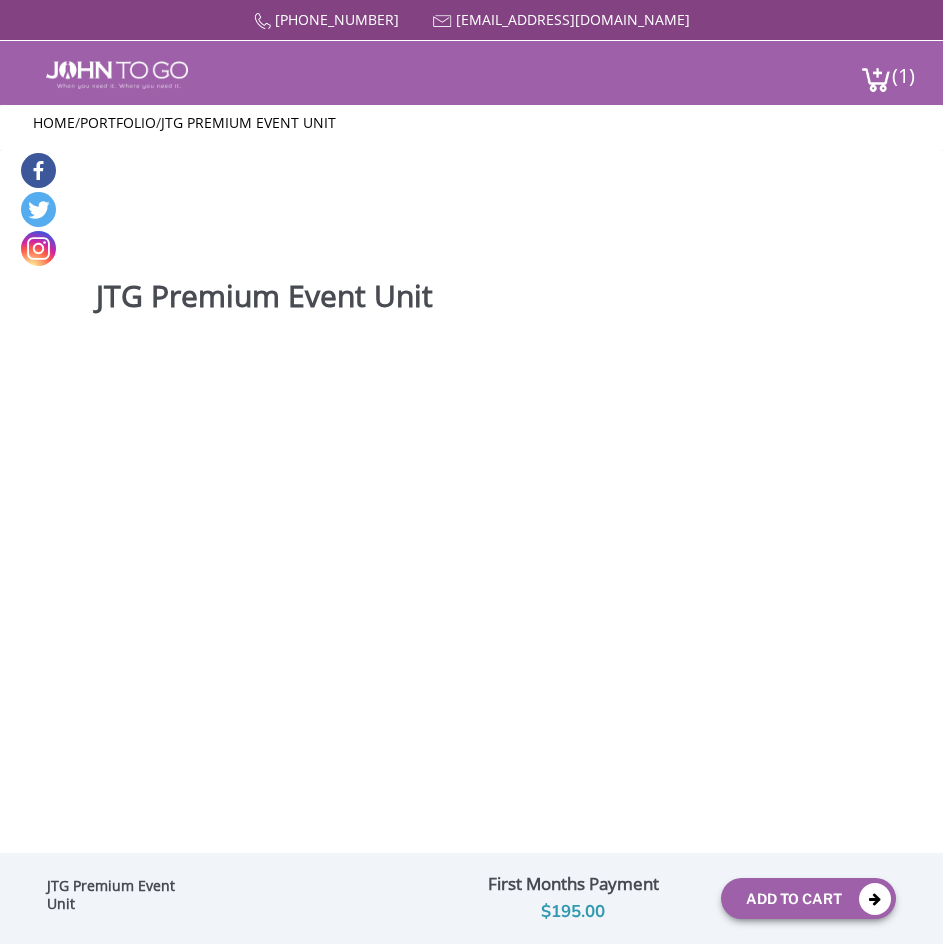 scroll, scrollTop: 0, scrollLeft: 0, axis: both 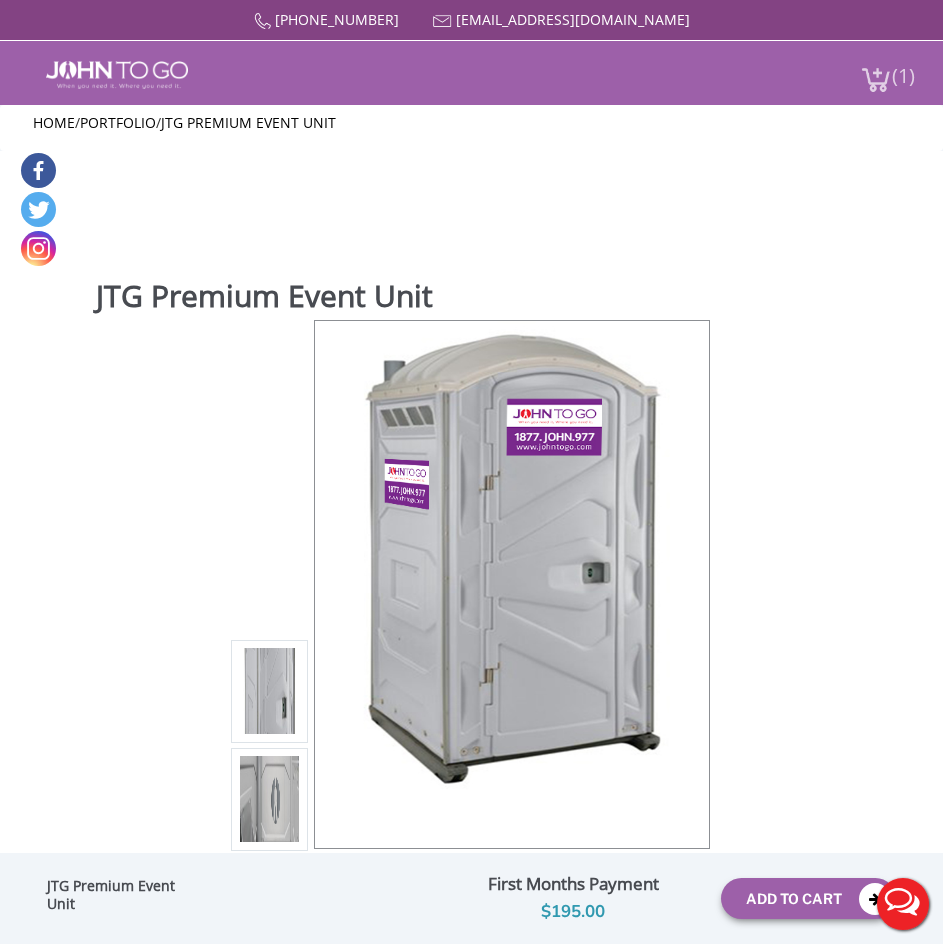 click at bounding box center [876, 79] 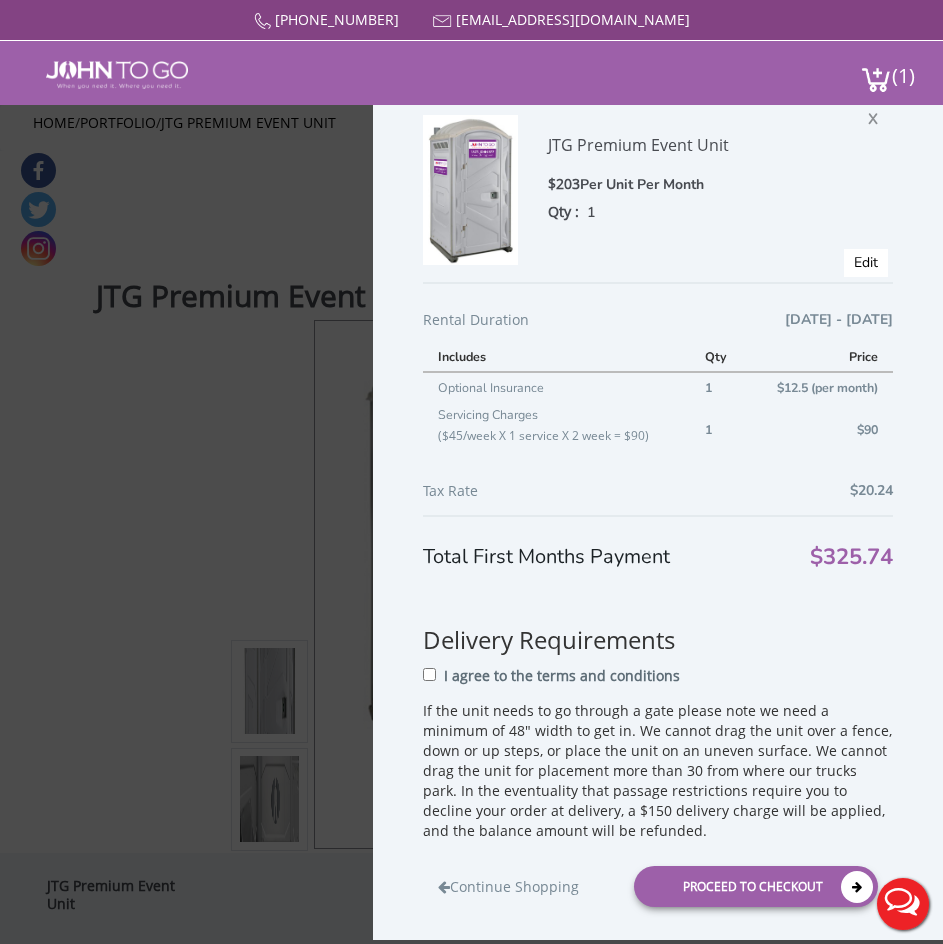scroll, scrollTop: 114, scrollLeft: 0, axis: vertical 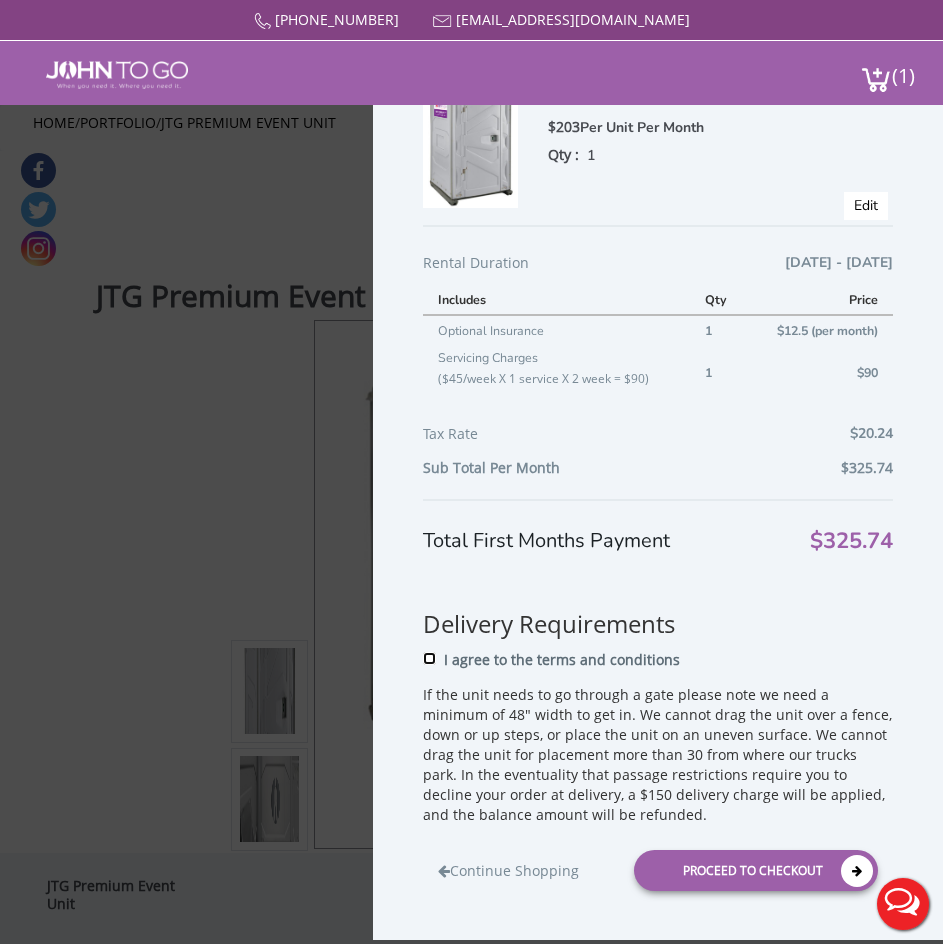 click on "I agree to the terms and conditions" at bounding box center (429, 658) 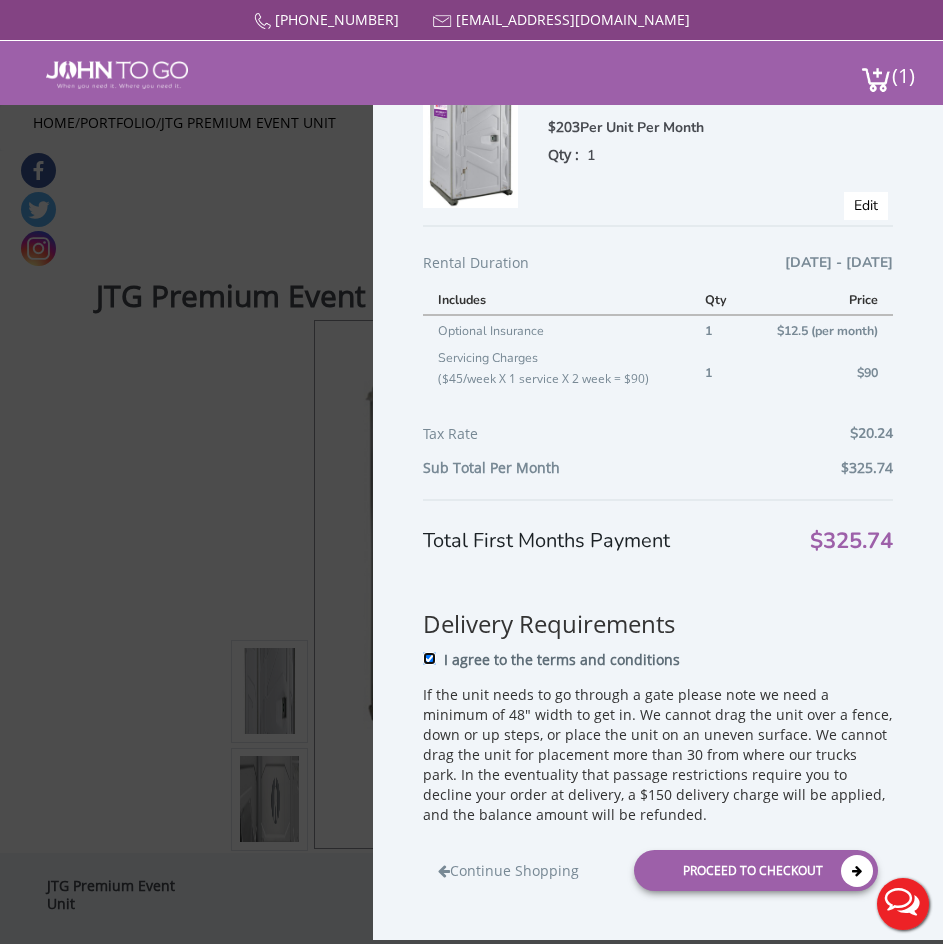click on "I agree to the terms and conditions" at bounding box center [429, 658] 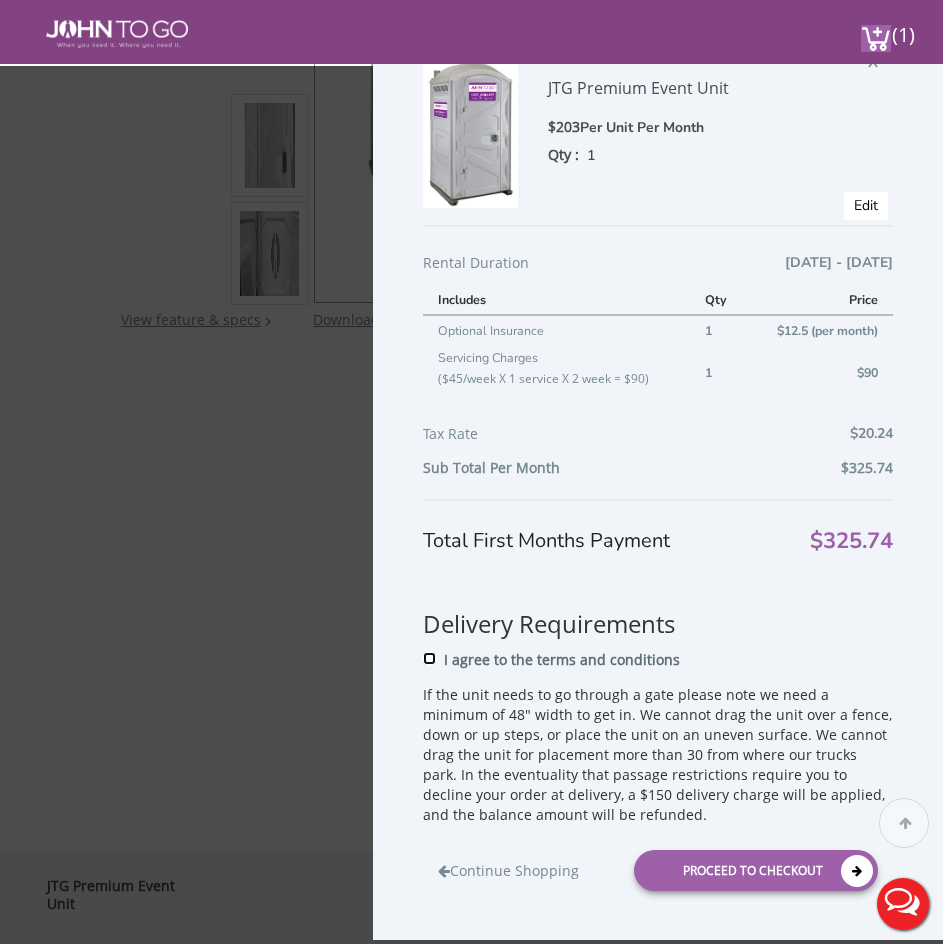 scroll, scrollTop: 500, scrollLeft: 0, axis: vertical 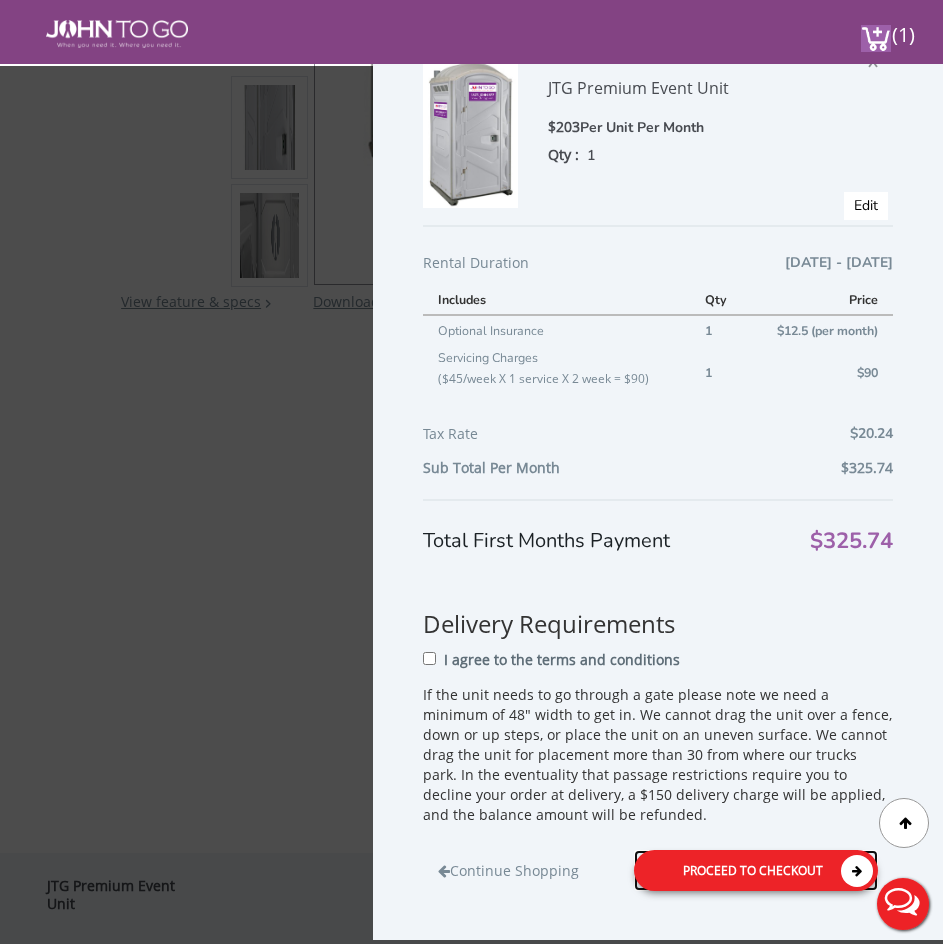 click on "Proceed to Checkout" at bounding box center [756, 870] 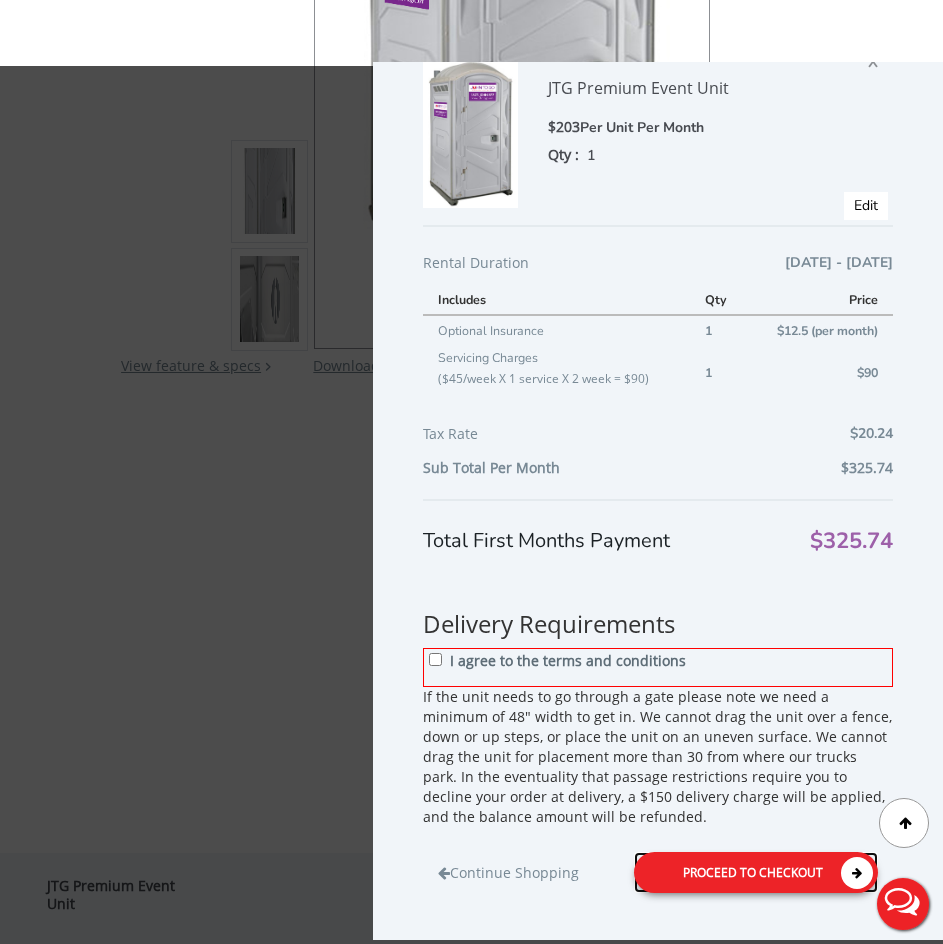 scroll, scrollTop: 0, scrollLeft: 0, axis: both 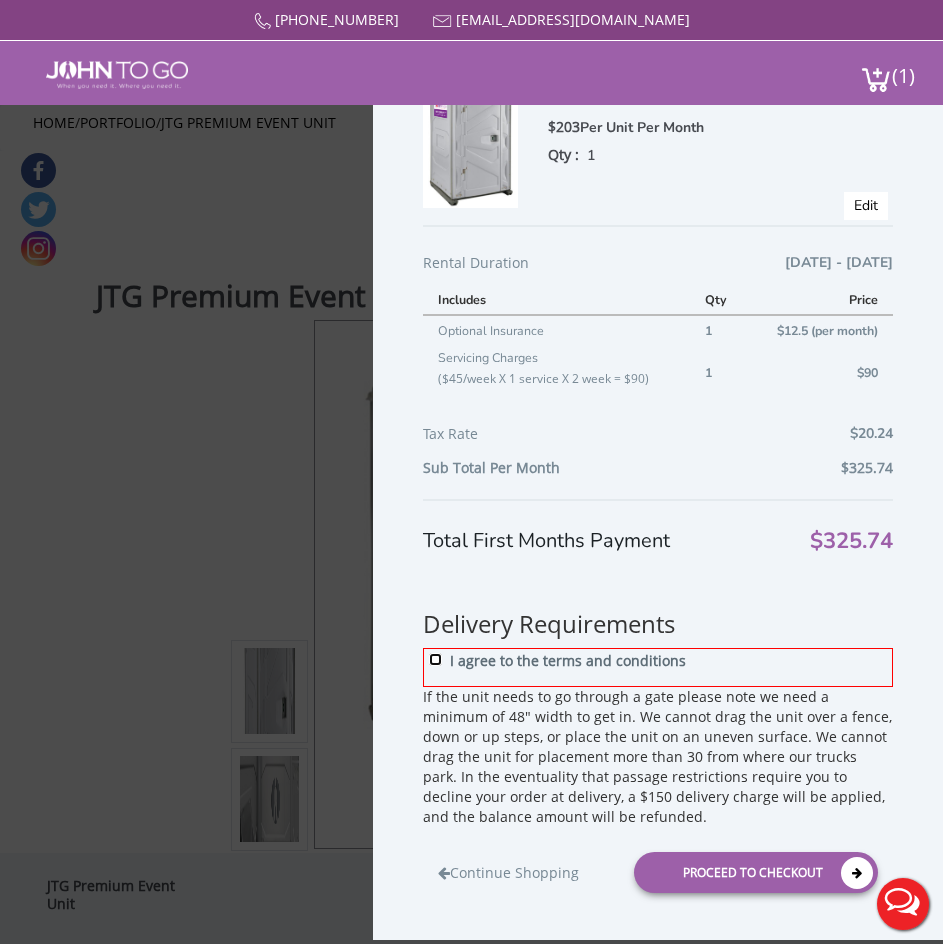 click on "I agree to the terms and conditions" at bounding box center [435, 659] 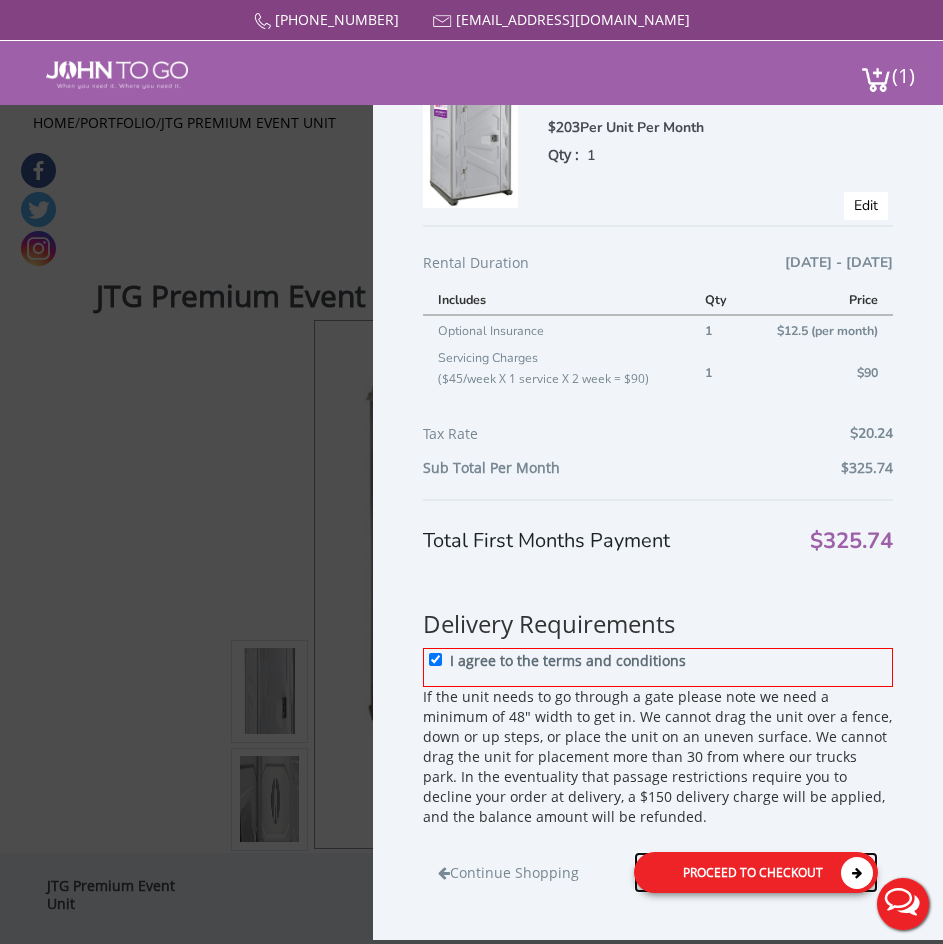 click on "Proceed to Checkout" at bounding box center [756, 872] 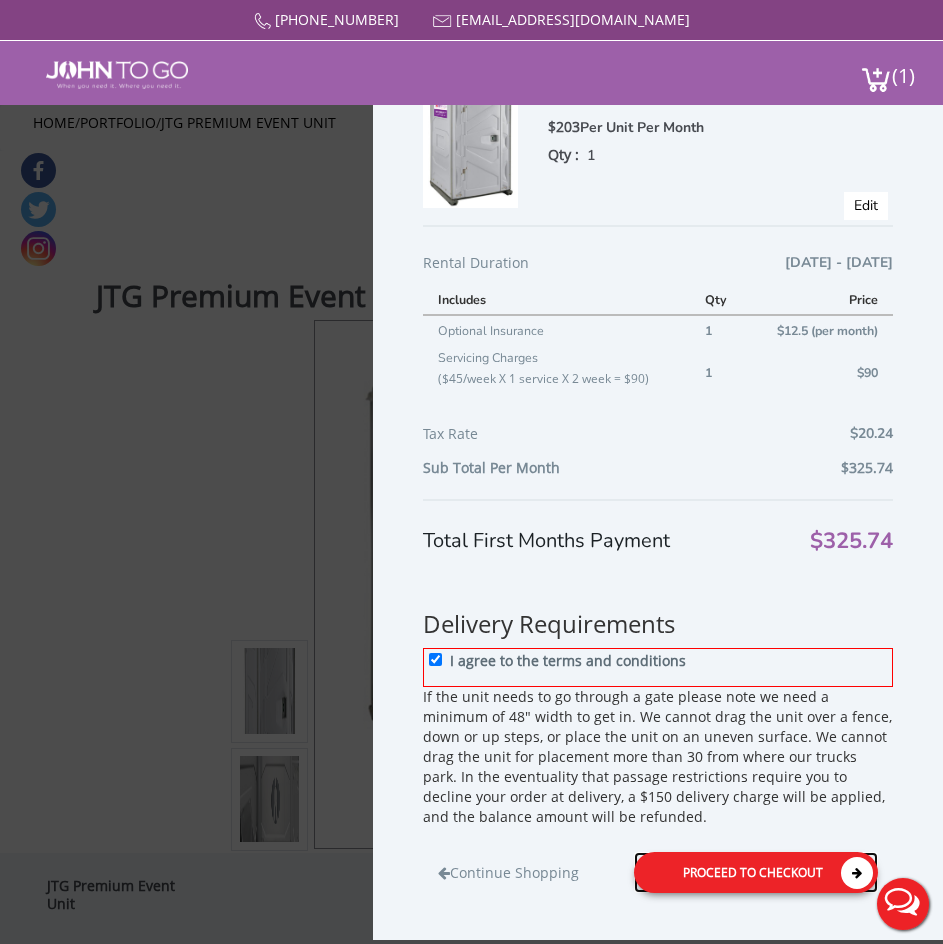 click at bounding box center [857, 873] 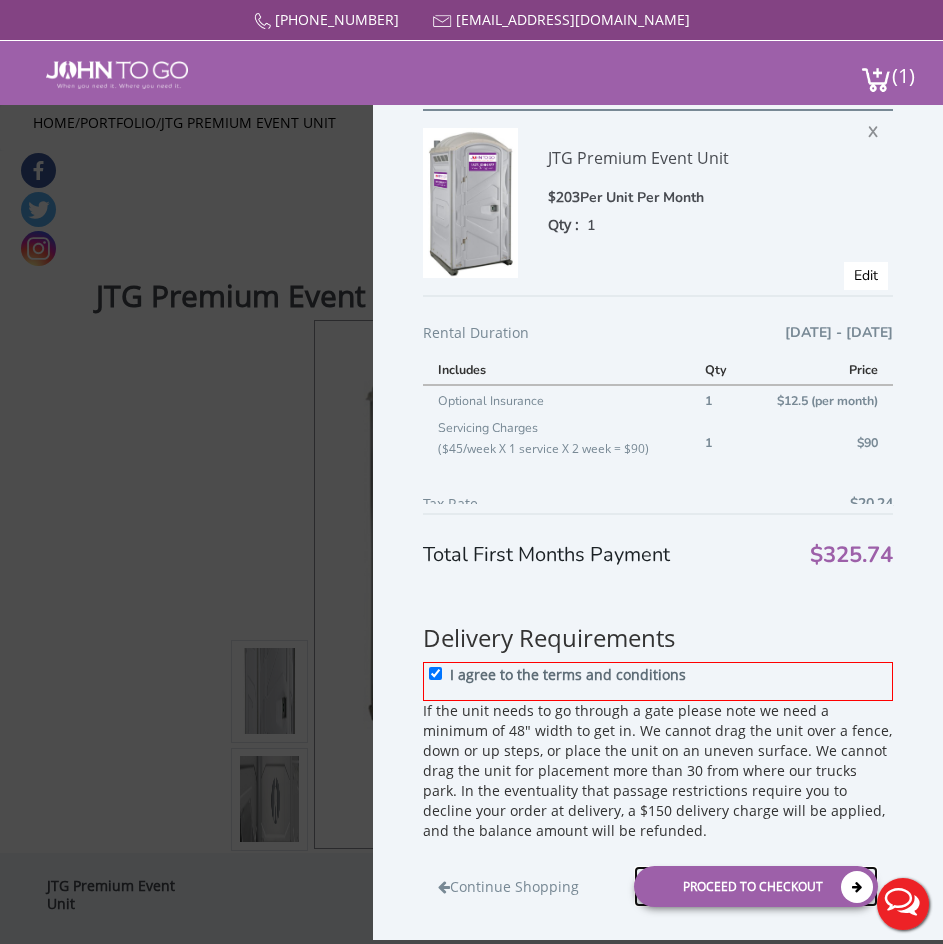 scroll, scrollTop: 116, scrollLeft: 0, axis: vertical 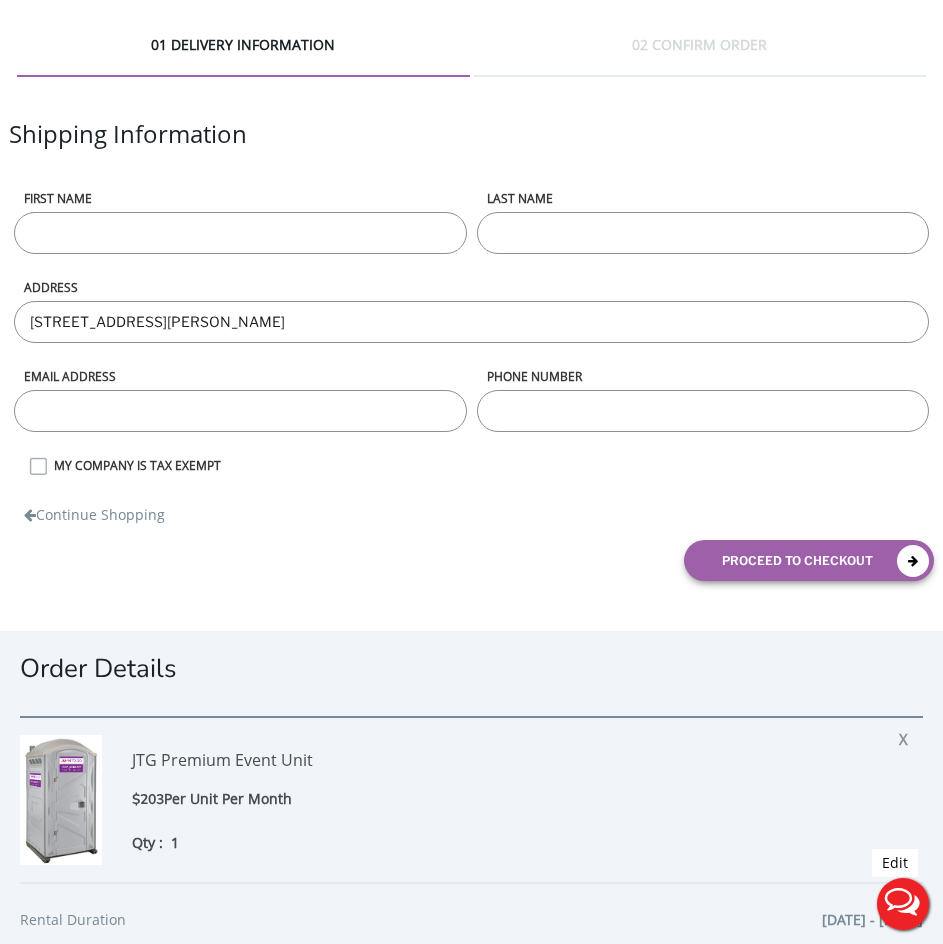click on "First name" at bounding box center (240, 233) 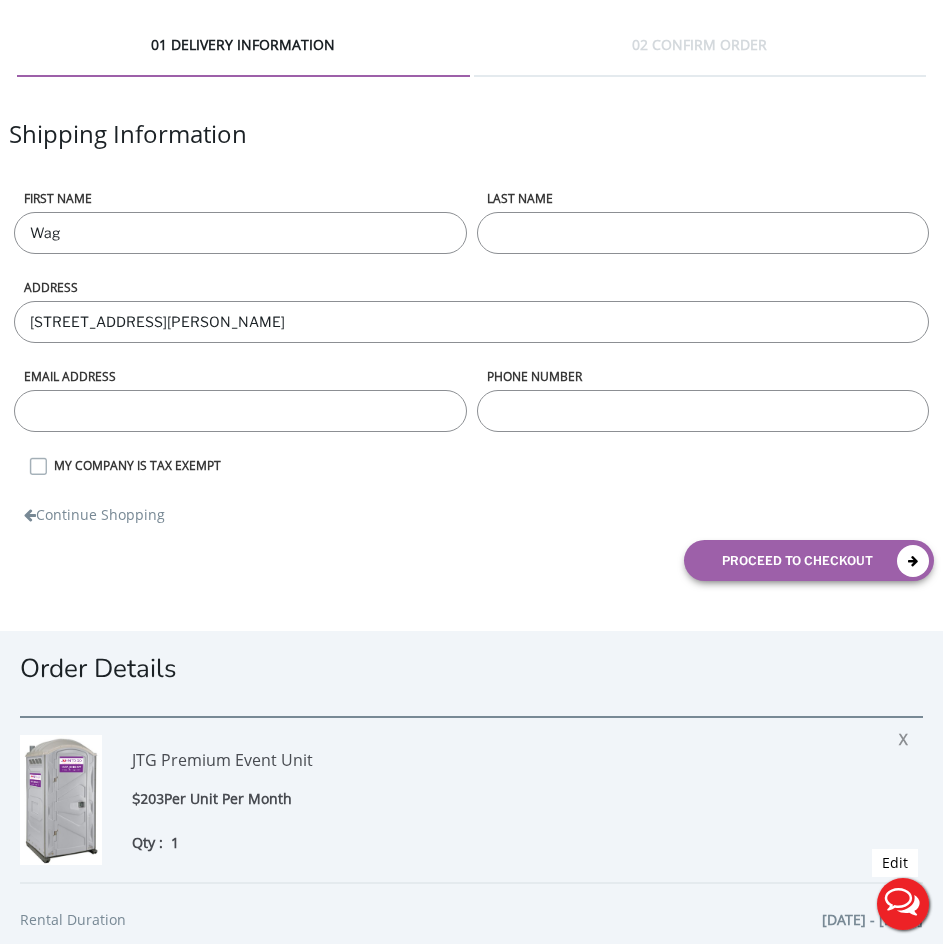 type on "Wag" 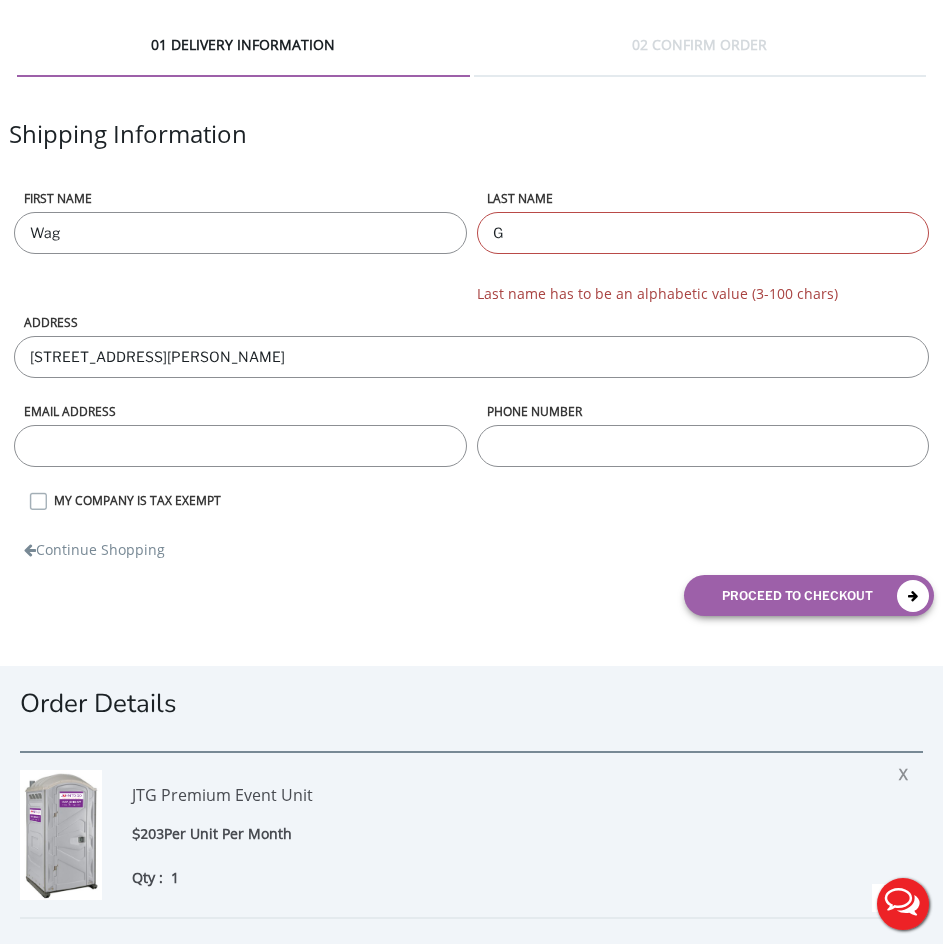 click on "First name
Wag
LAST NAME
G
Last name has to be an alphabetic value (3-100 chars)
ADDRESS
137 Weaver Avenue, Bloomfield, NJ, USA
Email address
phone number
MY COMPANY IS TAX EXEMPT
After reviewing your documentation we’ll credit your refund" at bounding box center [471, 410] 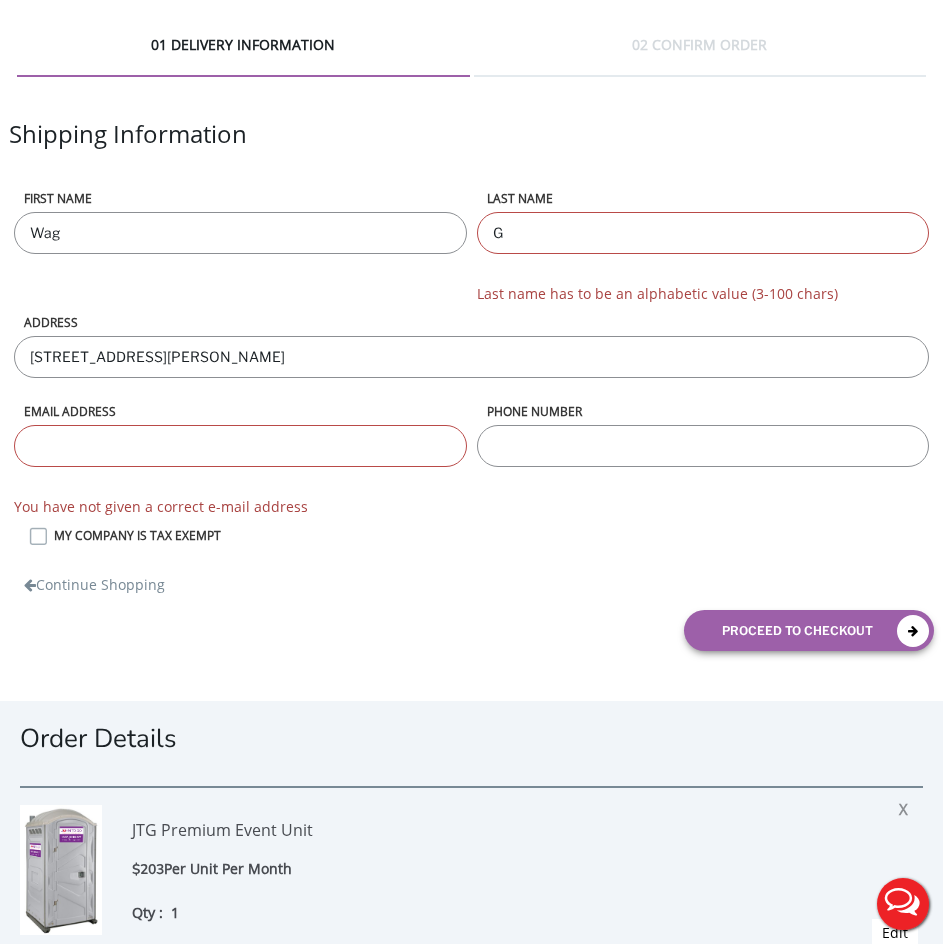 click on "G" at bounding box center [703, 233] 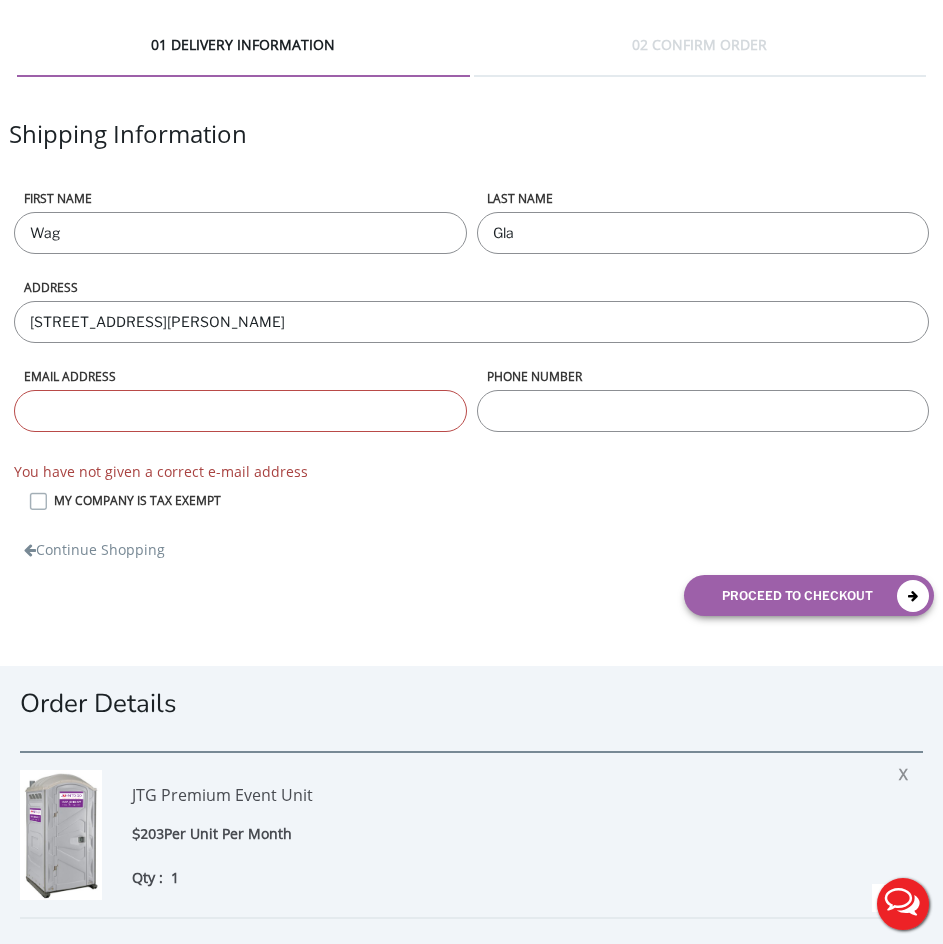 type on "Gla" 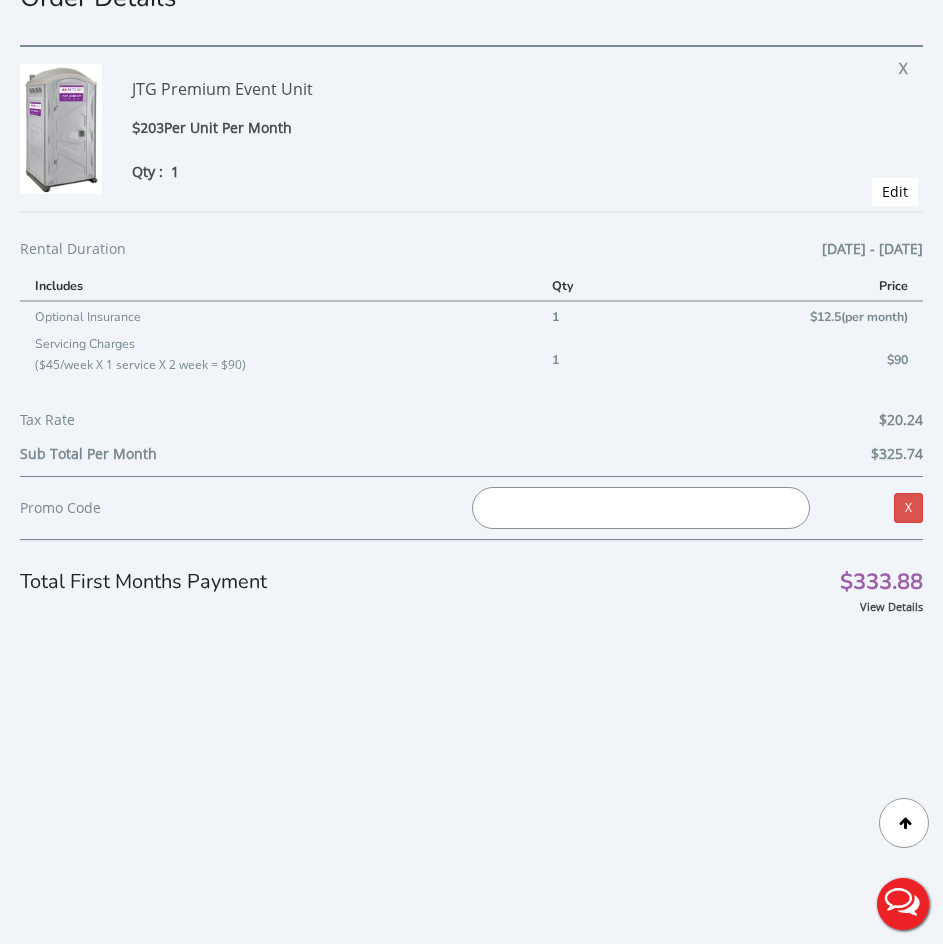 scroll, scrollTop: 714, scrollLeft: 0, axis: vertical 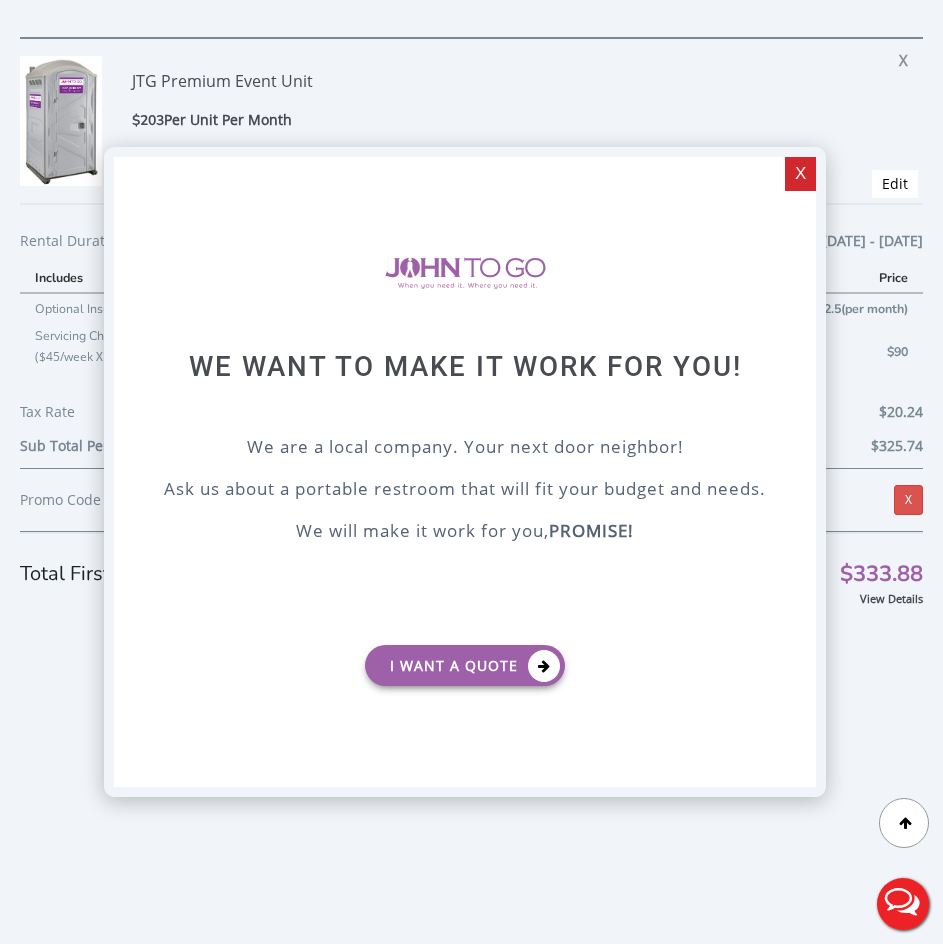 type on "on" 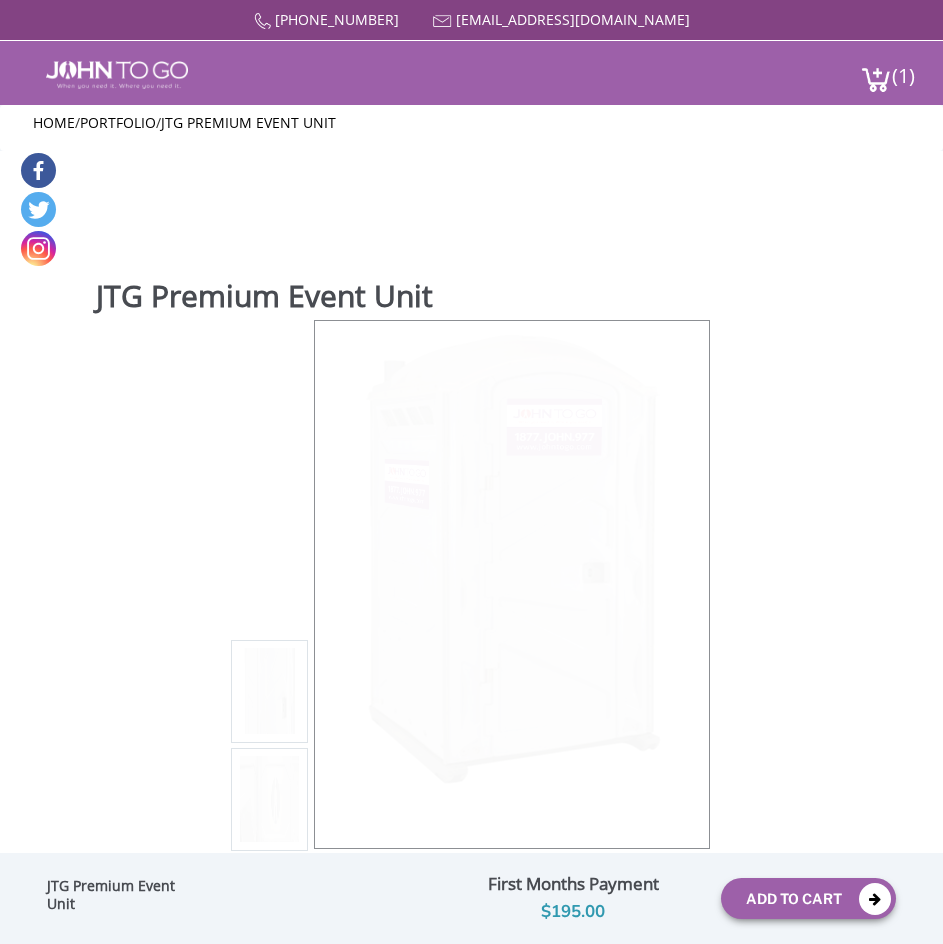 scroll, scrollTop: 0, scrollLeft: 0, axis: both 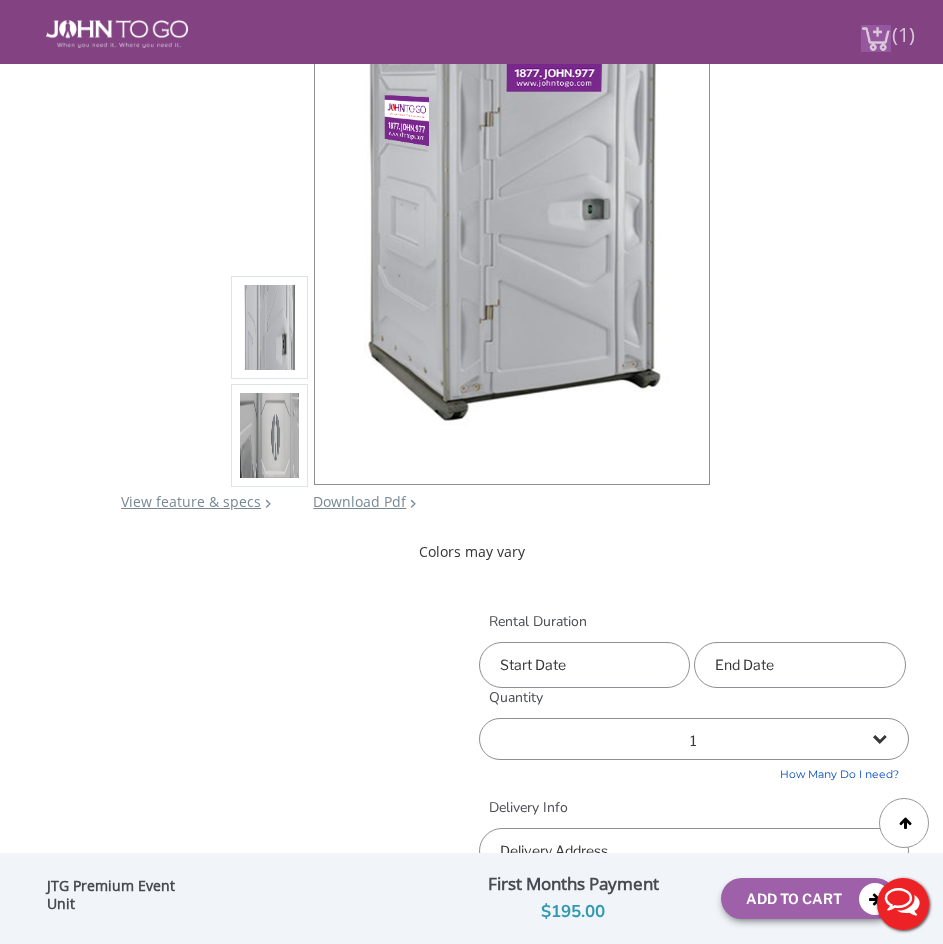 click at bounding box center [876, 38] 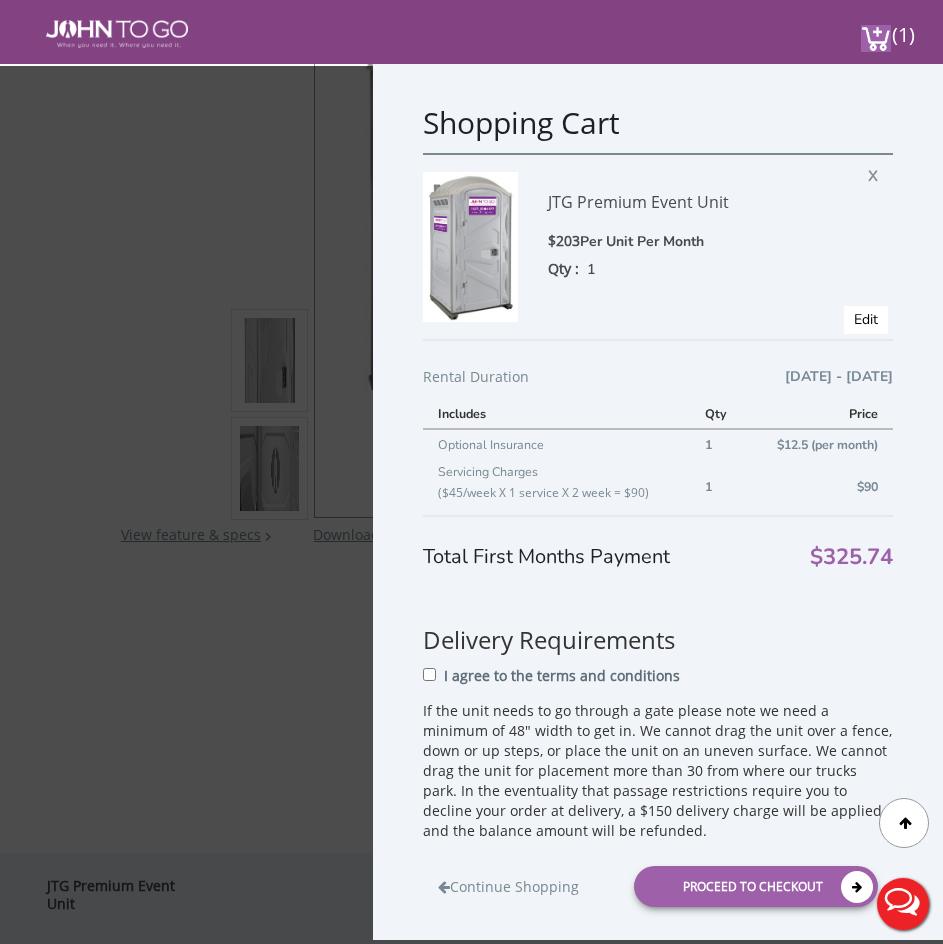 scroll, scrollTop: 266, scrollLeft: 0, axis: vertical 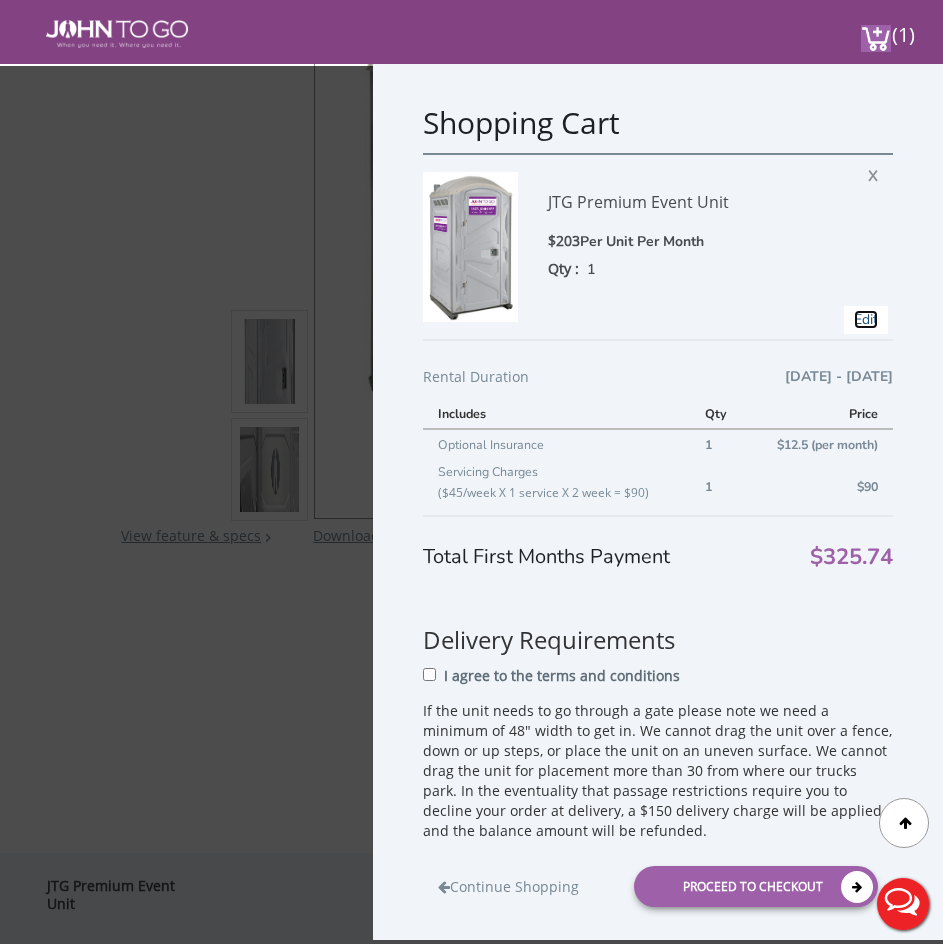 click on "Edit" at bounding box center [866, 319] 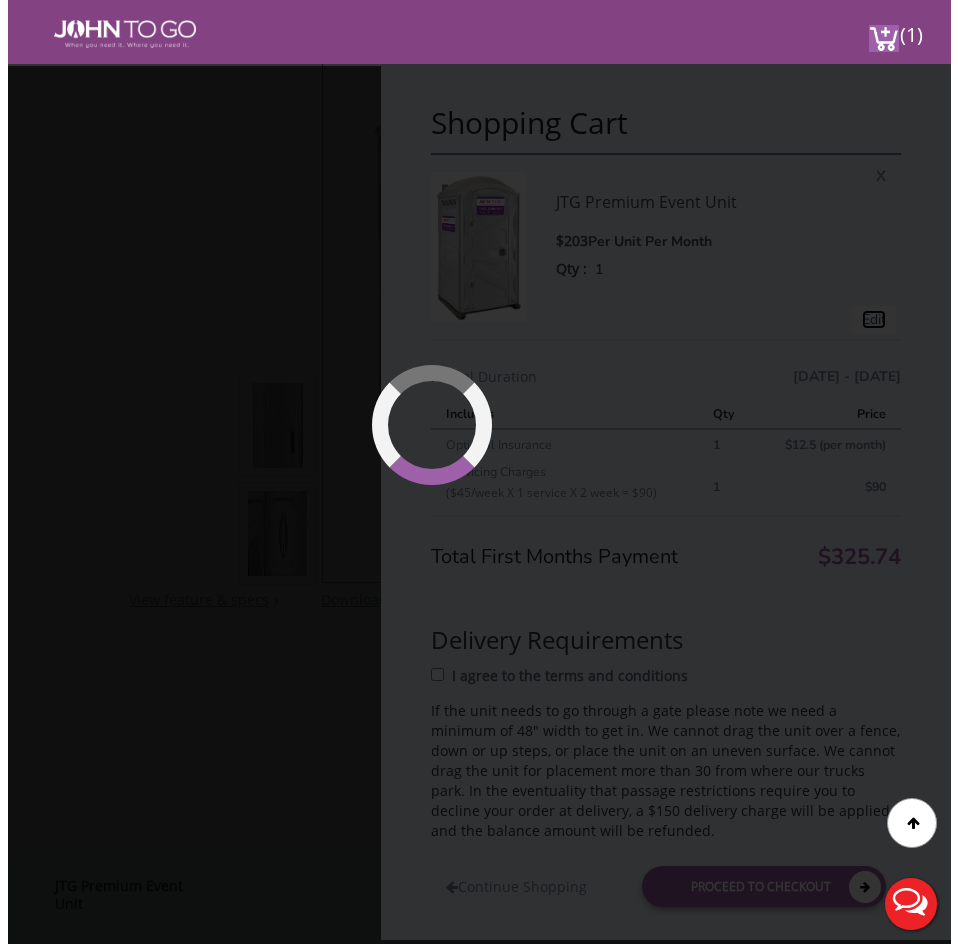 scroll, scrollTop: 166, scrollLeft: 0, axis: vertical 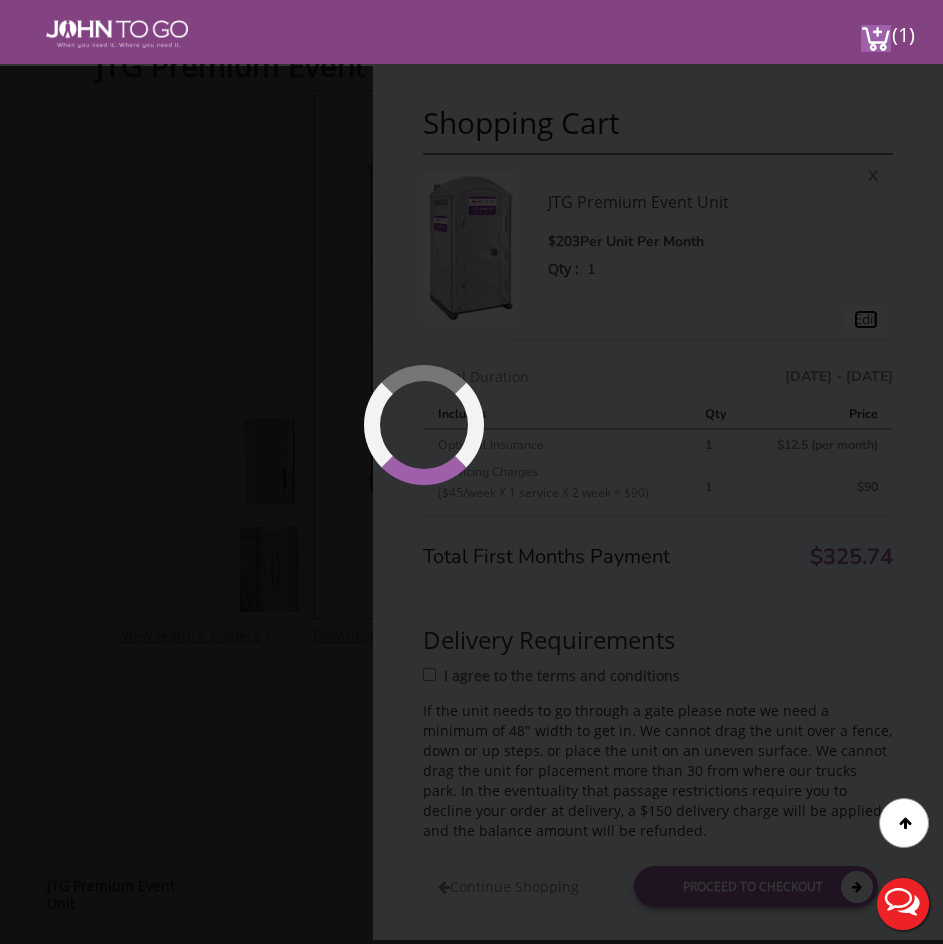 type on "1" 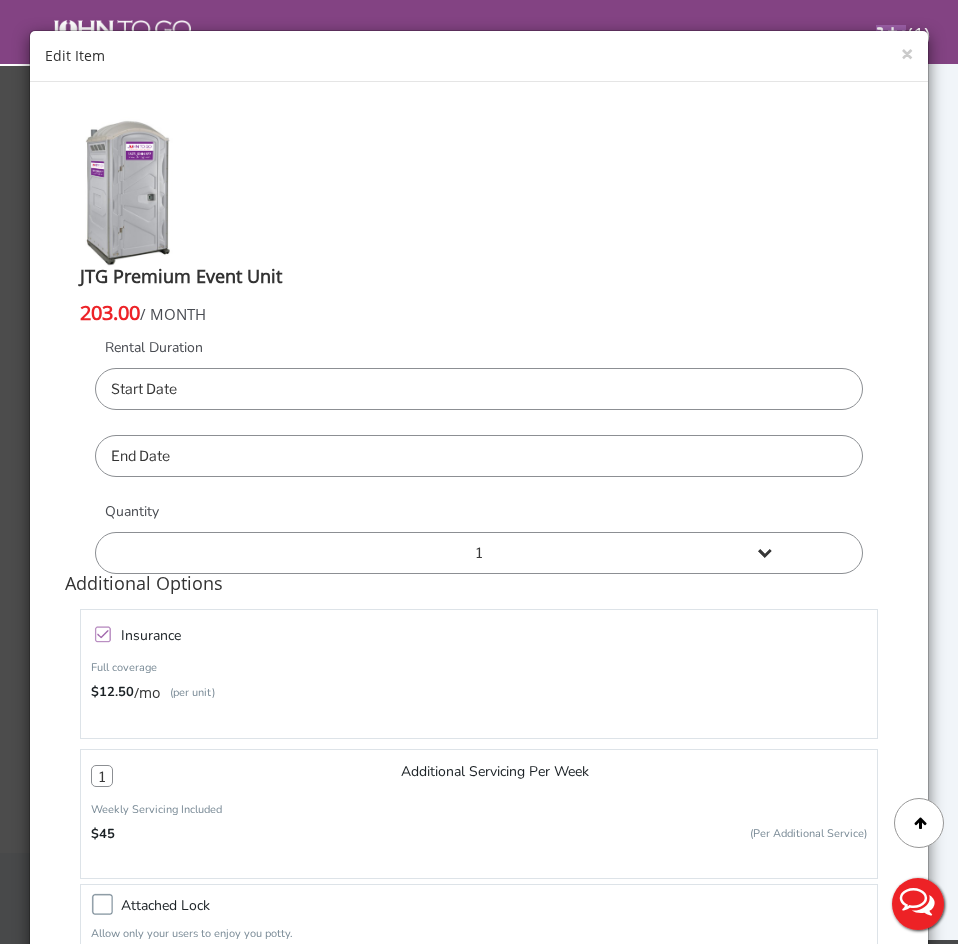 type on "07/26/2025" 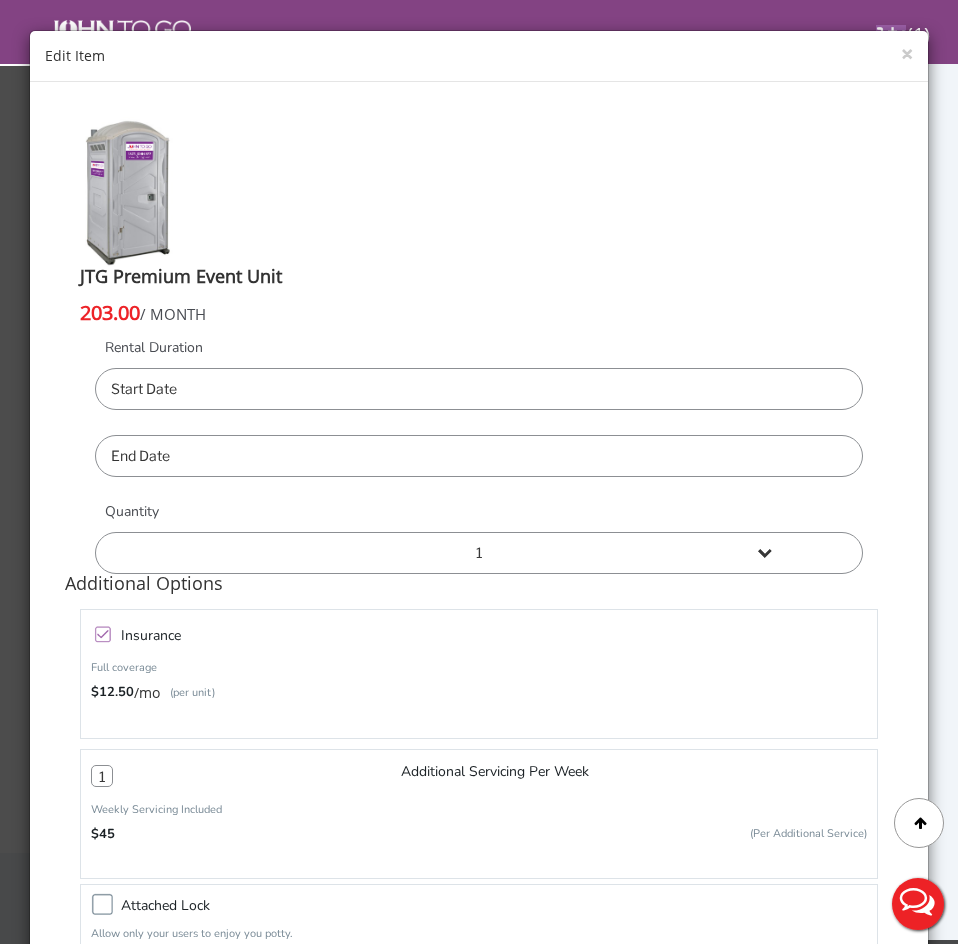 type on "08/02/2025" 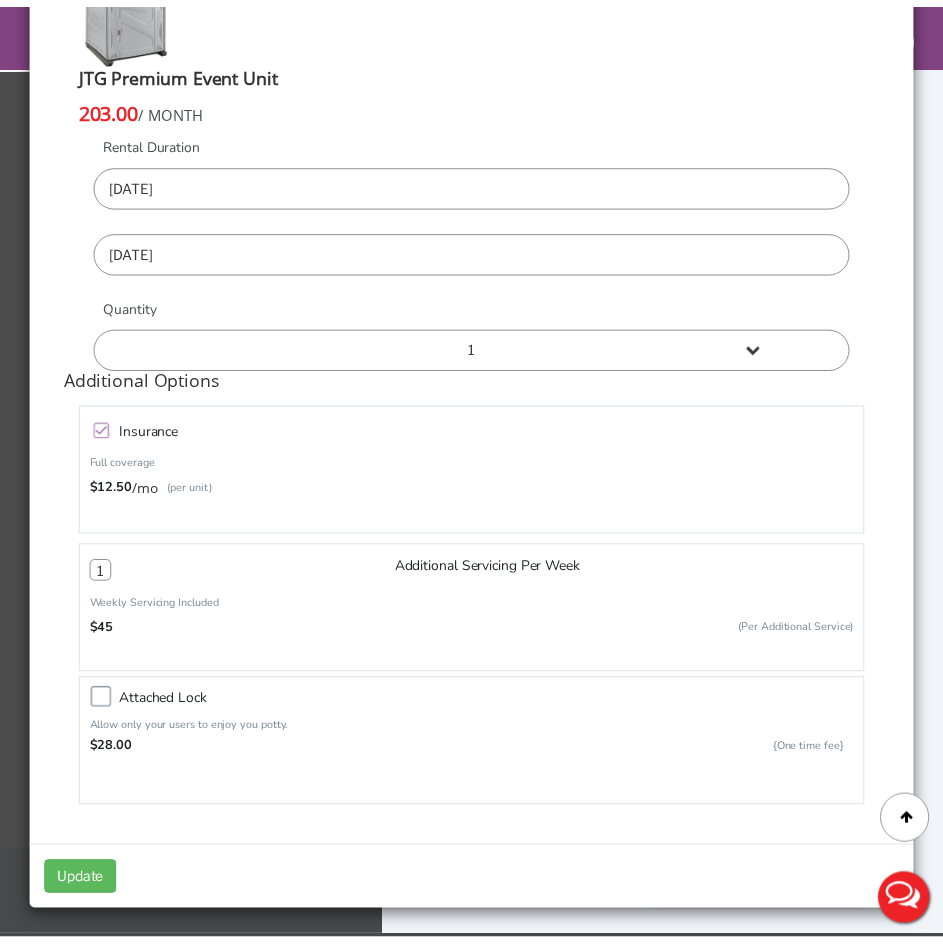 scroll, scrollTop: 206, scrollLeft: 0, axis: vertical 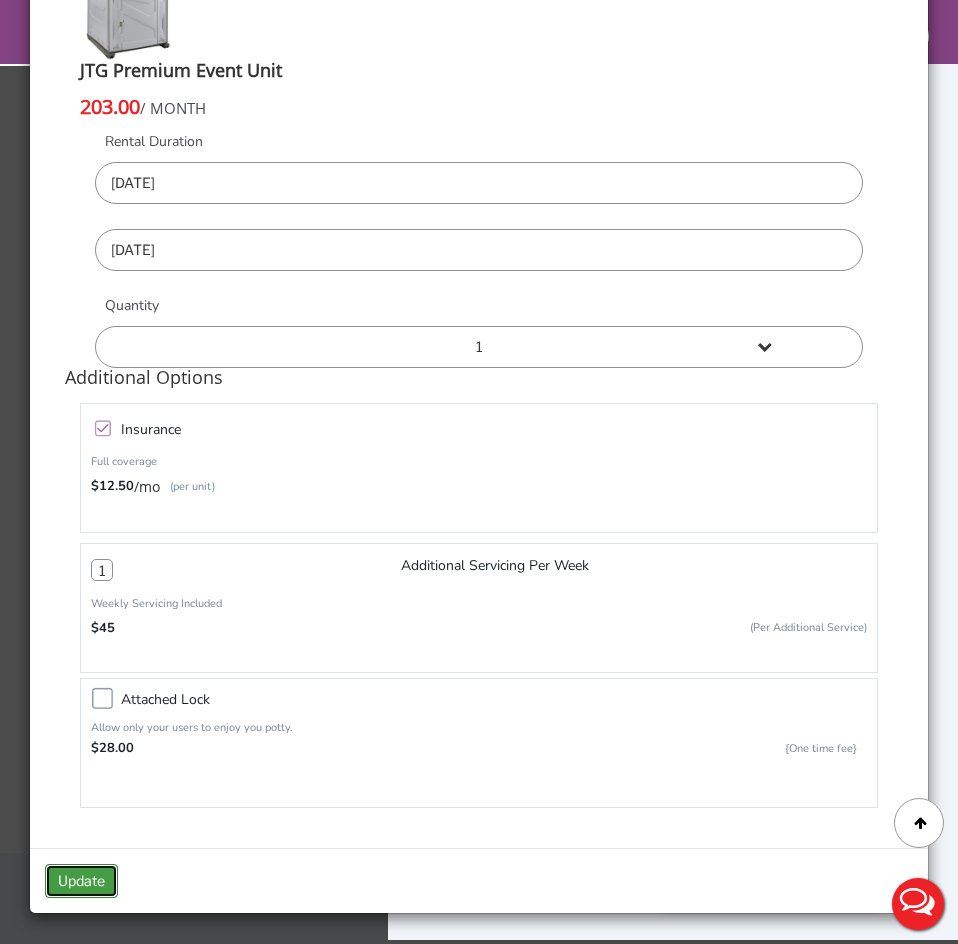 click on "Update" at bounding box center (81, 881) 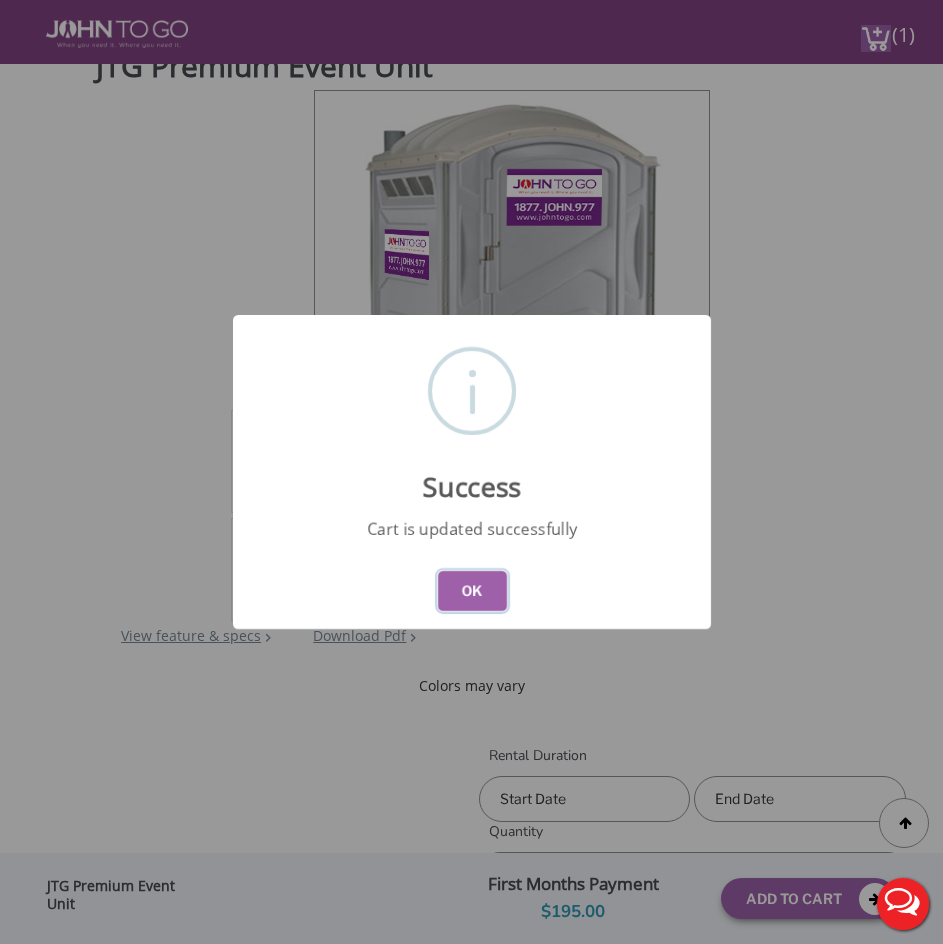 click on "OK" at bounding box center (471, 591) 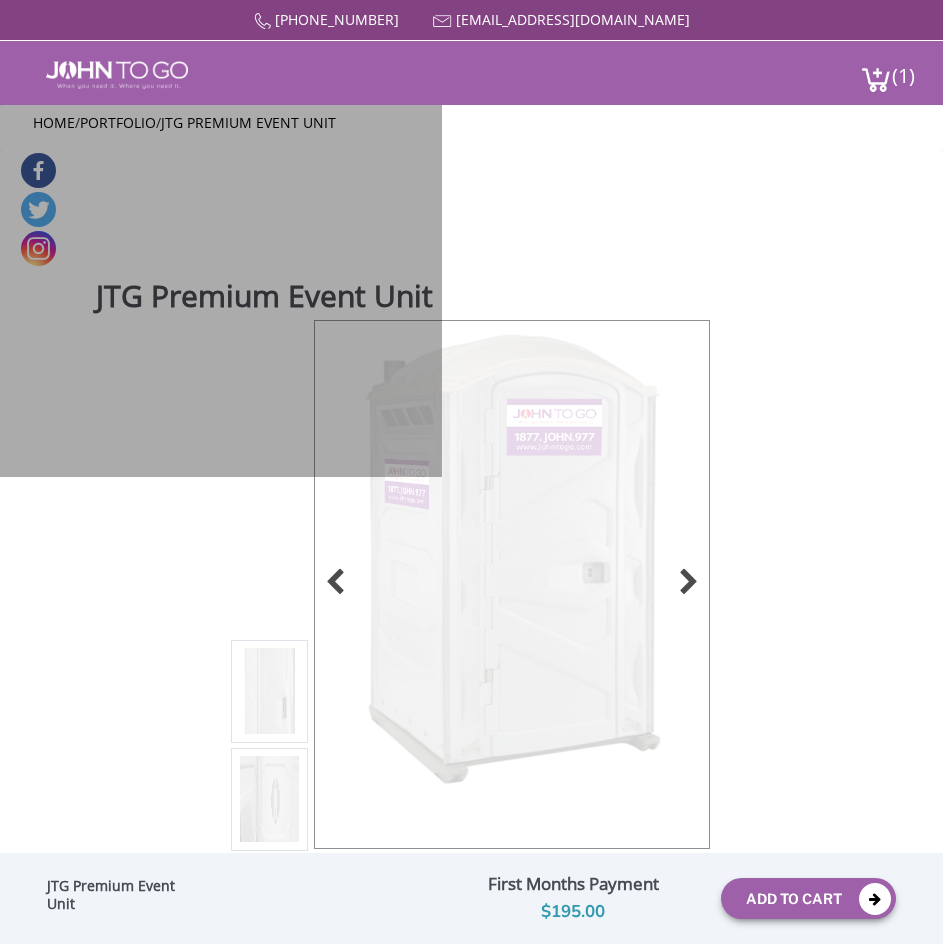 scroll, scrollTop: 0, scrollLeft: 0, axis: both 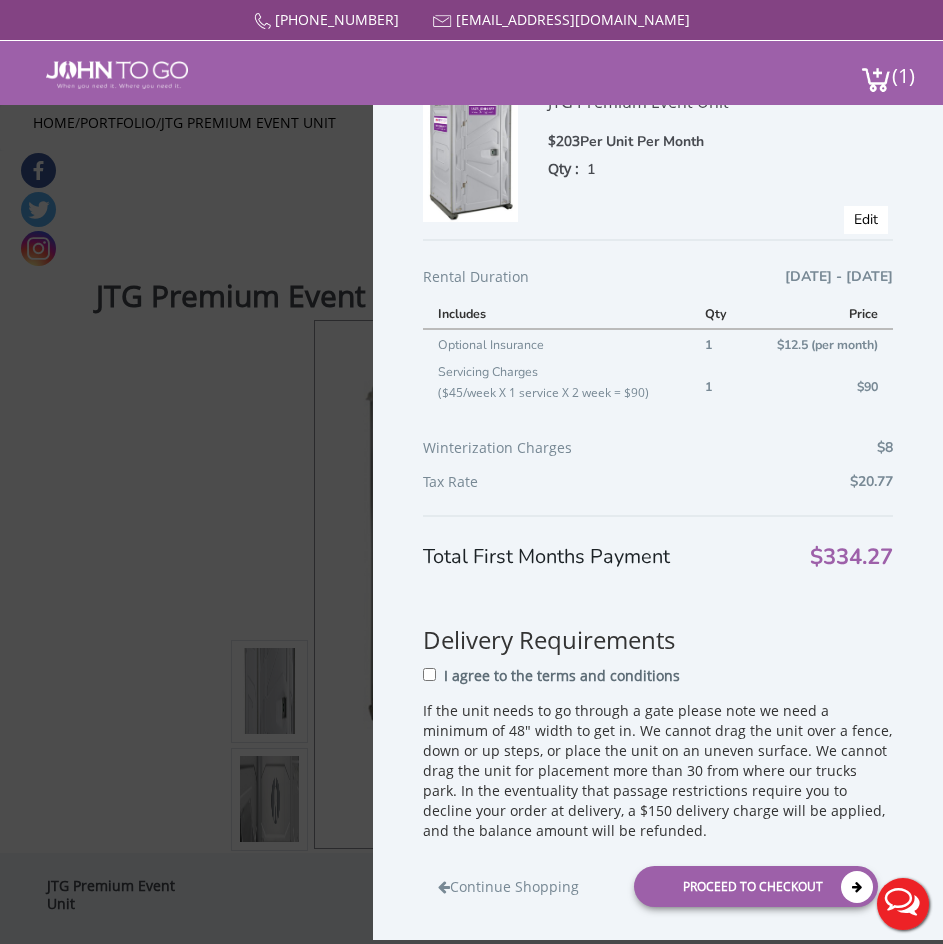 click on "Shopping Cart
JTG Premium Event Unit
$203  Per Unit
Per Month
Qty : 1
X
Edit
Rental Duration  [DATE] - [DATE]
Includes
Qty
Price
Optional Insurance
1
$12.5 (per month)
Servicing Charges
($45/week X 1 service X 2 week = $90)
1
$90
Winterization Charges $8
Tax Rate $20.77  $334.27" at bounding box center (471, 505) 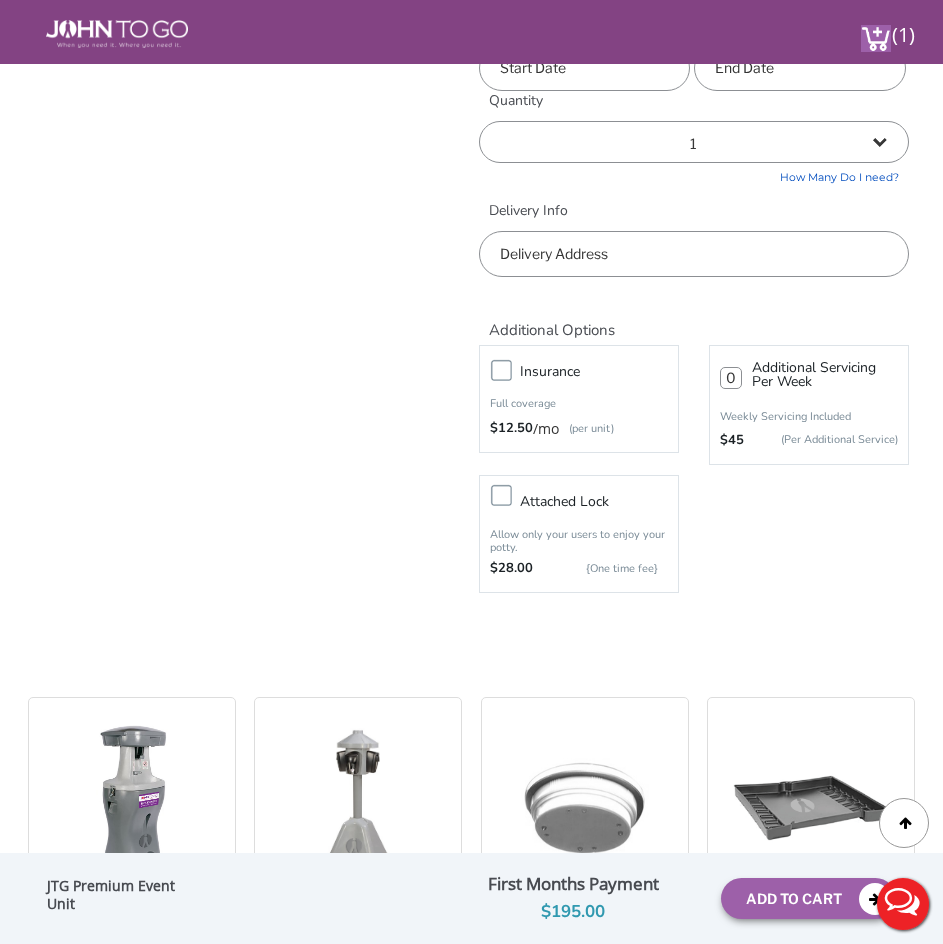 scroll, scrollTop: 900, scrollLeft: 0, axis: vertical 